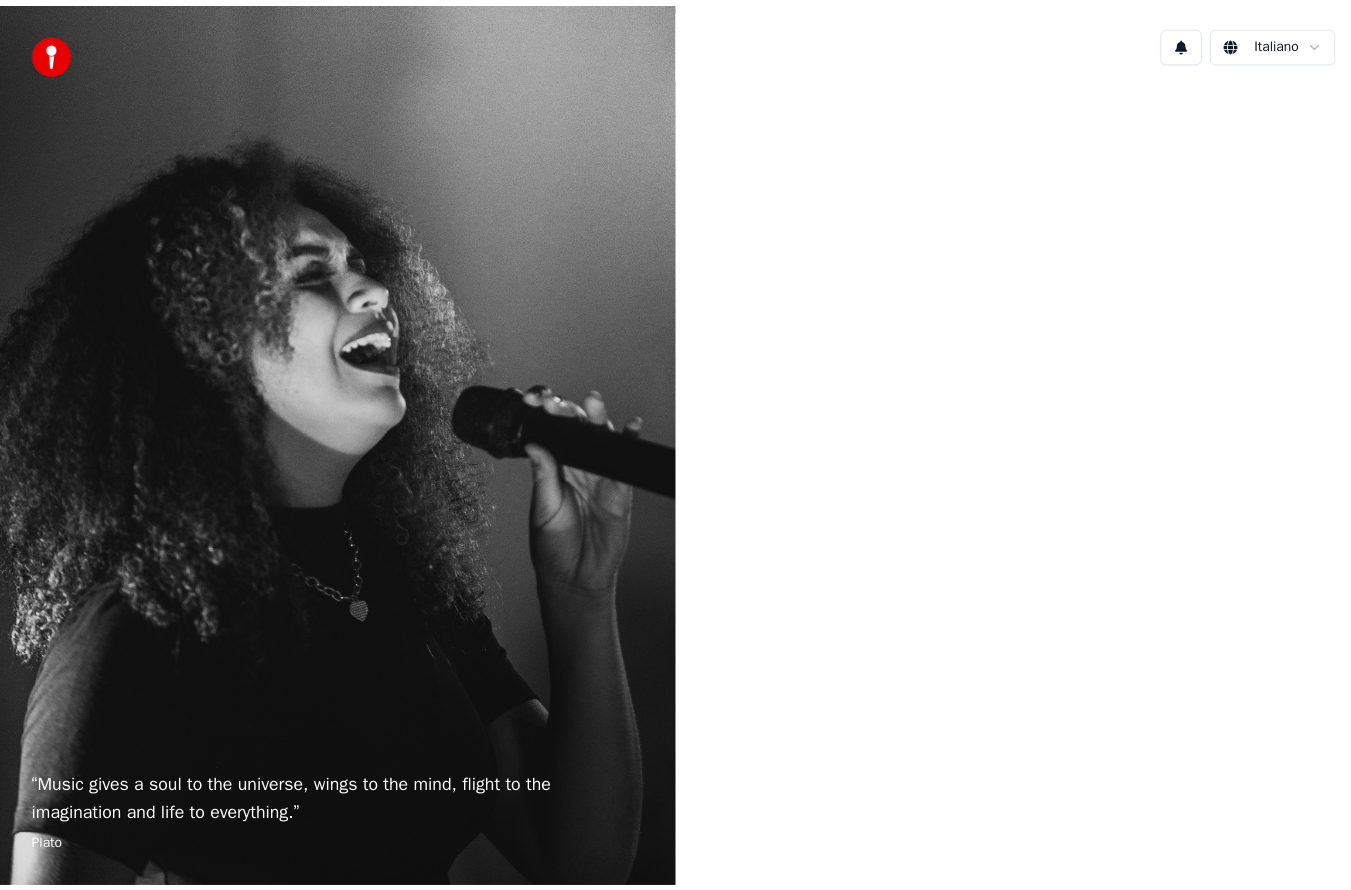 scroll, scrollTop: 0, scrollLeft: 0, axis: both 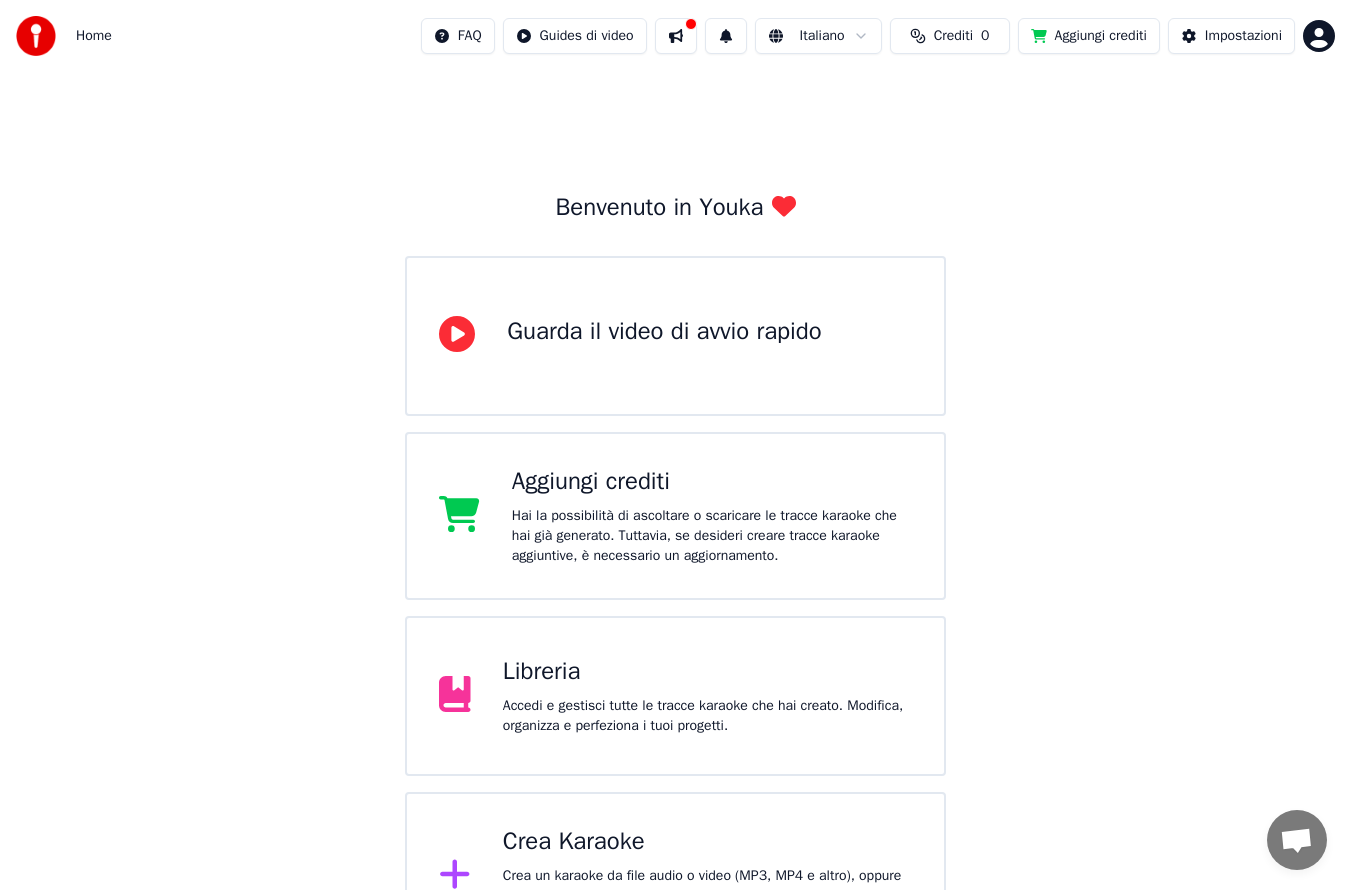 click on "Accedi e gestisci tutte le tracce karaoke che hai creato. Modifica, organizza e perfeziona i tuoi progetti." at bounding box center (707, 716) 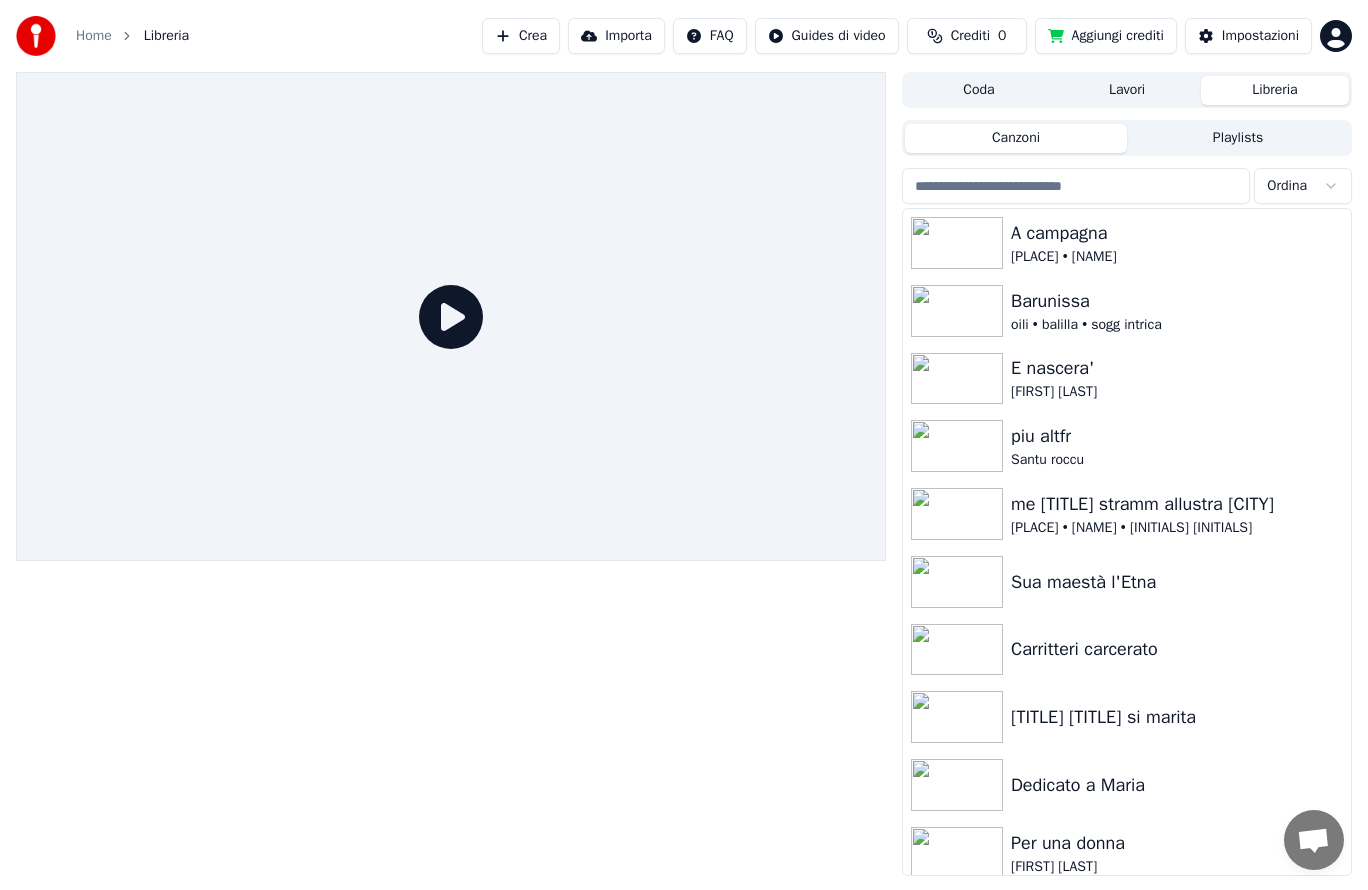 click on "[PLACE] • [NAME] • [INITIALS] [INITIALS]" at bounding box center (1177, 528) 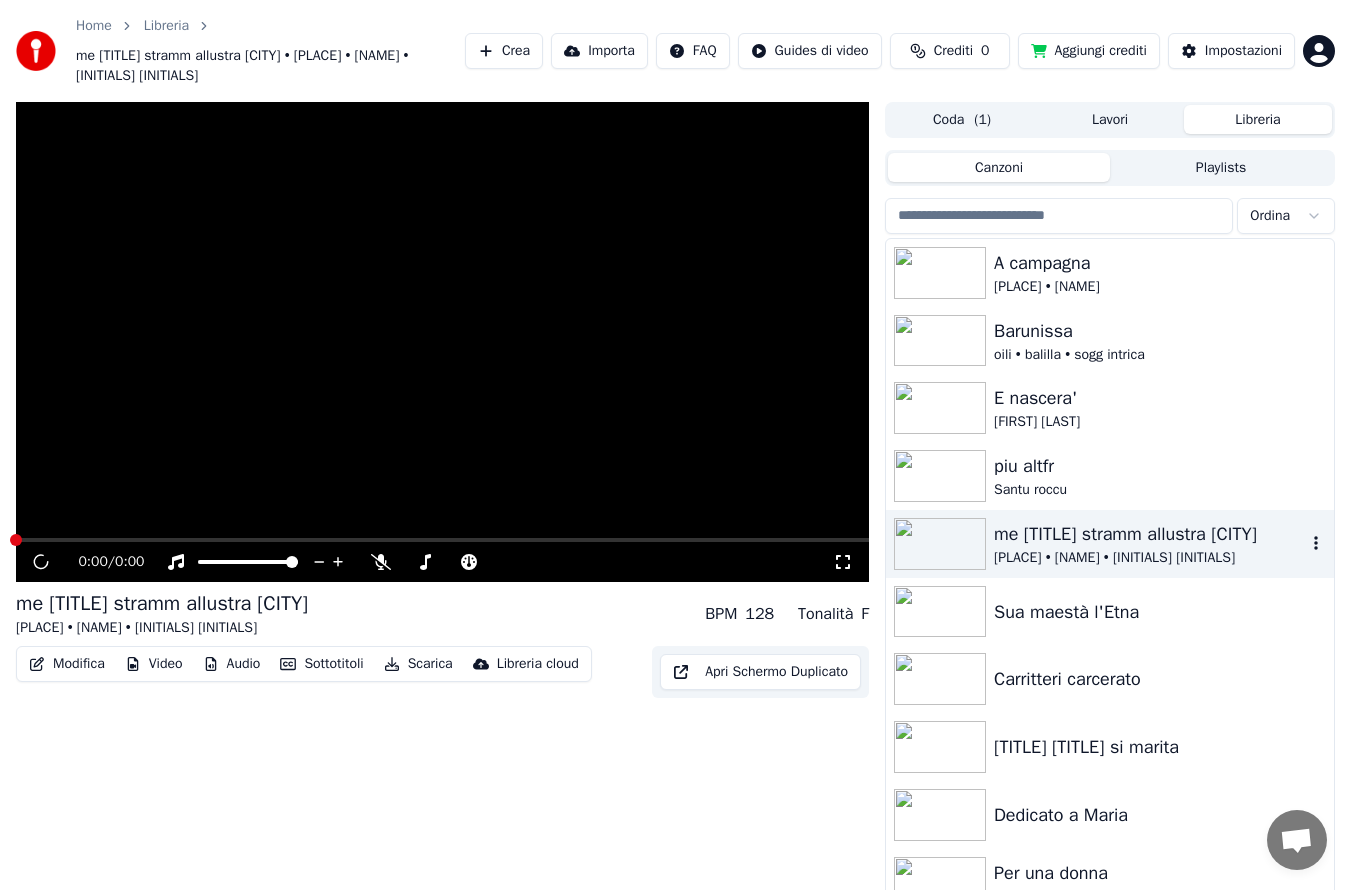 click on "piu altfr Santu roccu" at bounding box center (1110, 476) 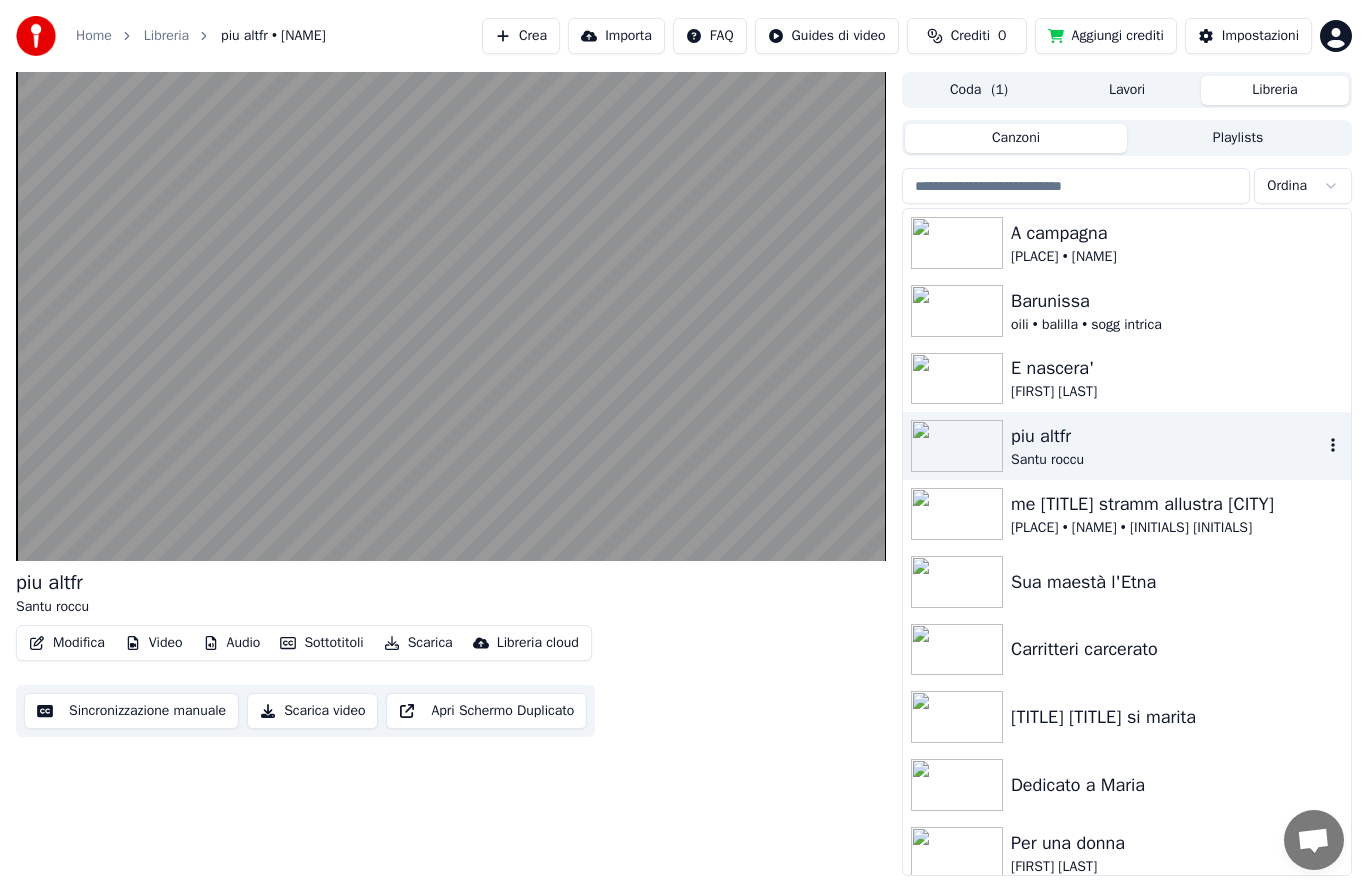 click at bounding box center [451, 316] 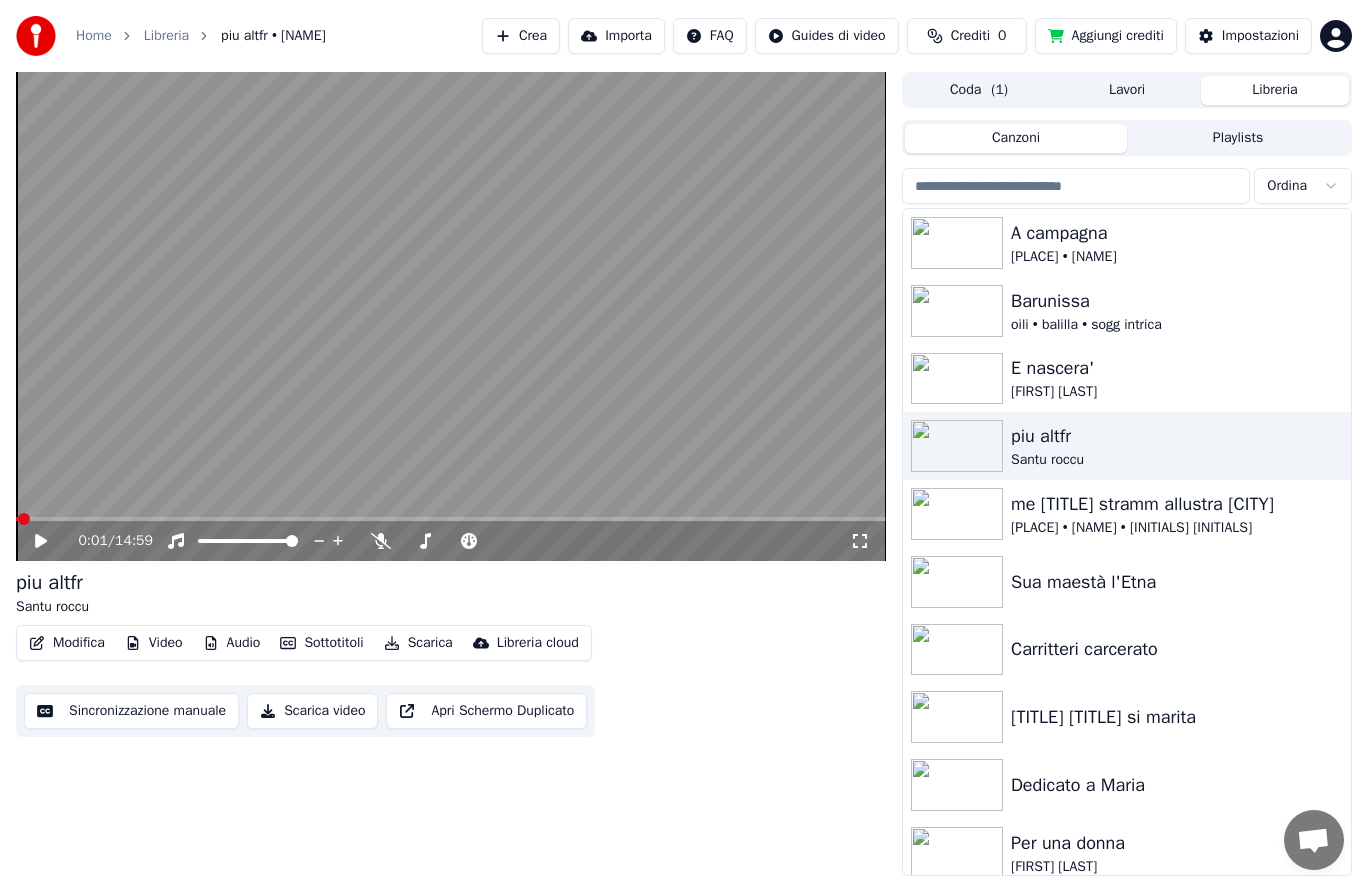 click 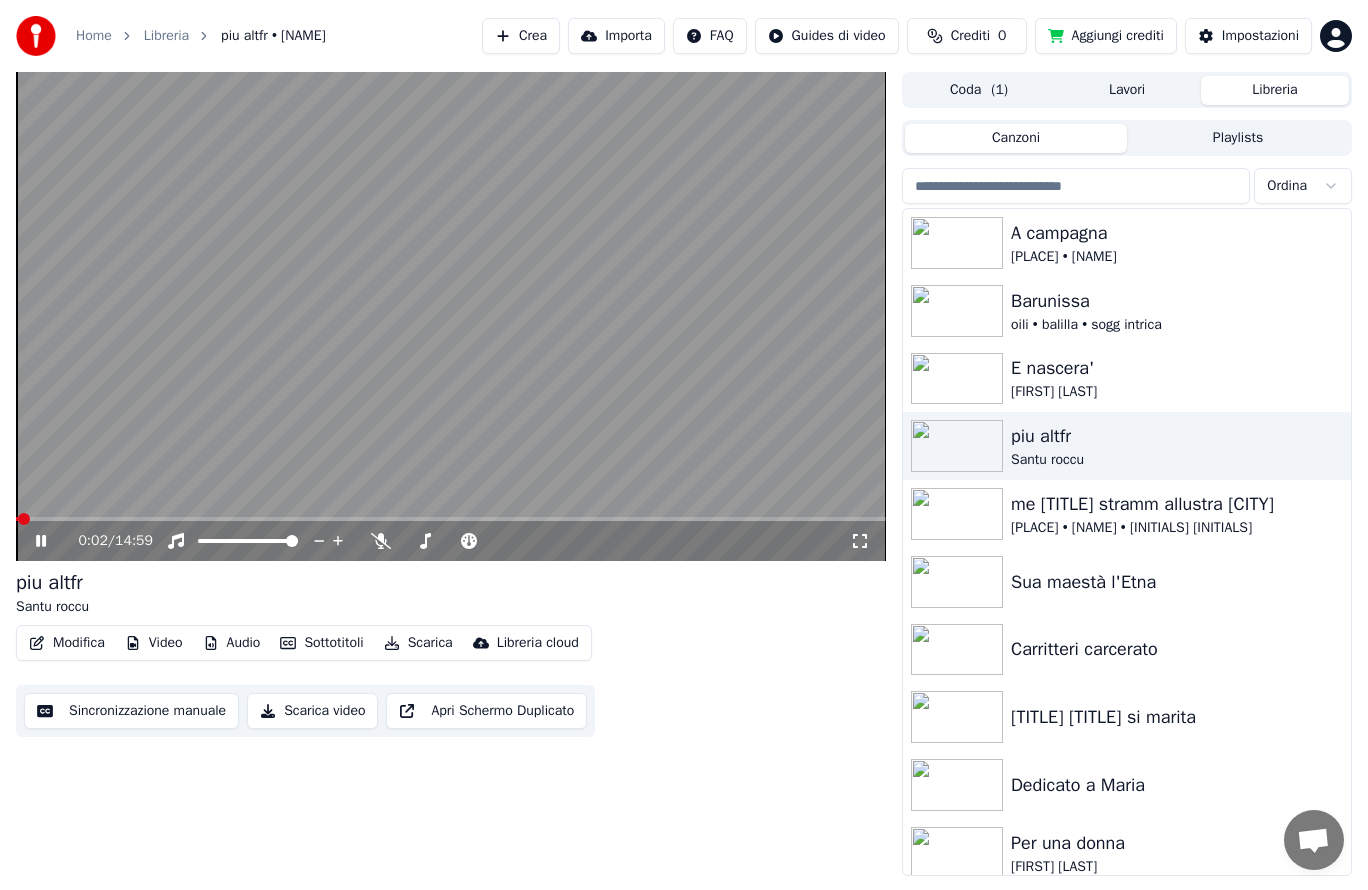 click at bounding box center (451, 316) 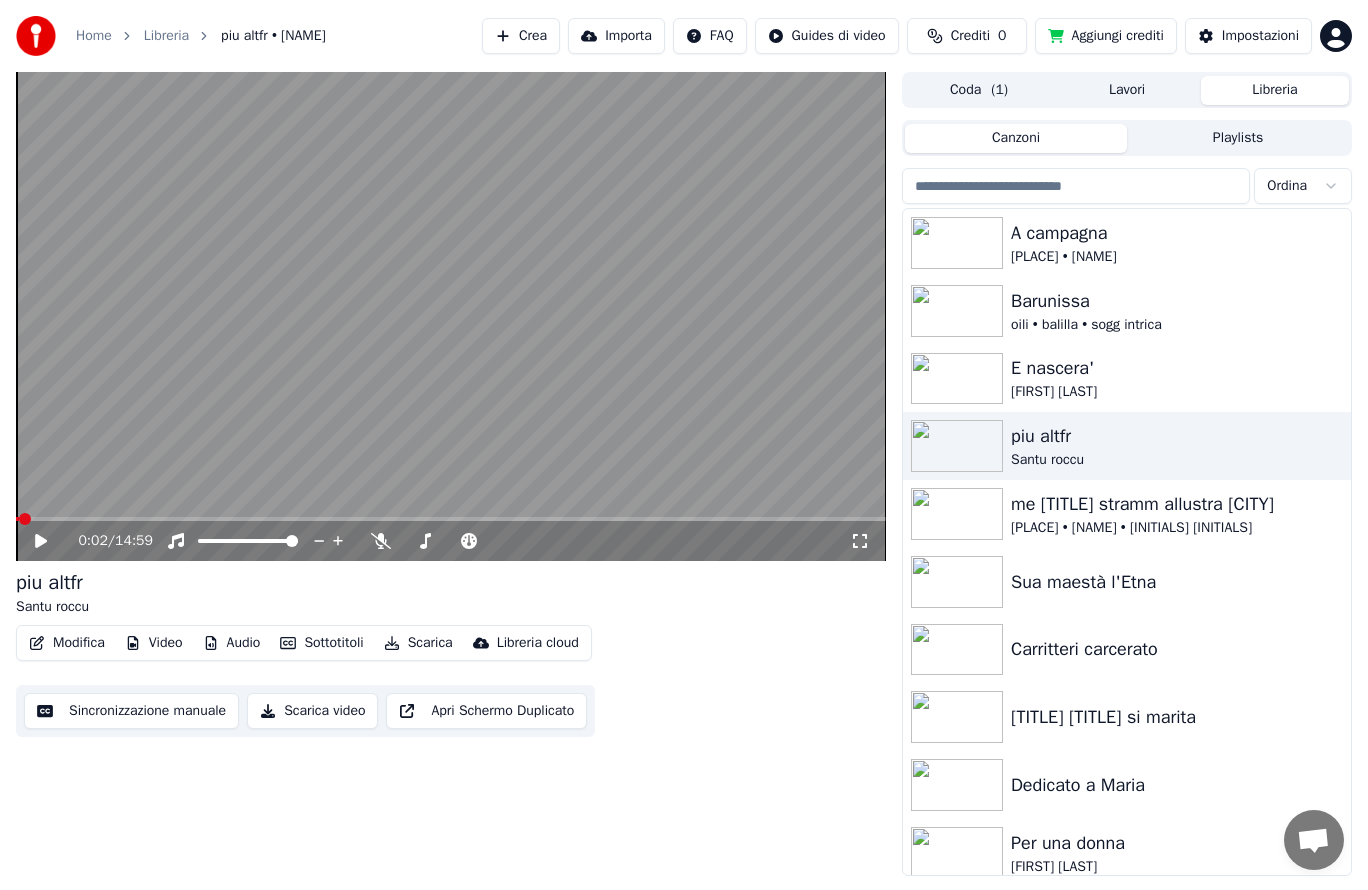 click at bounding box center [451, 316] 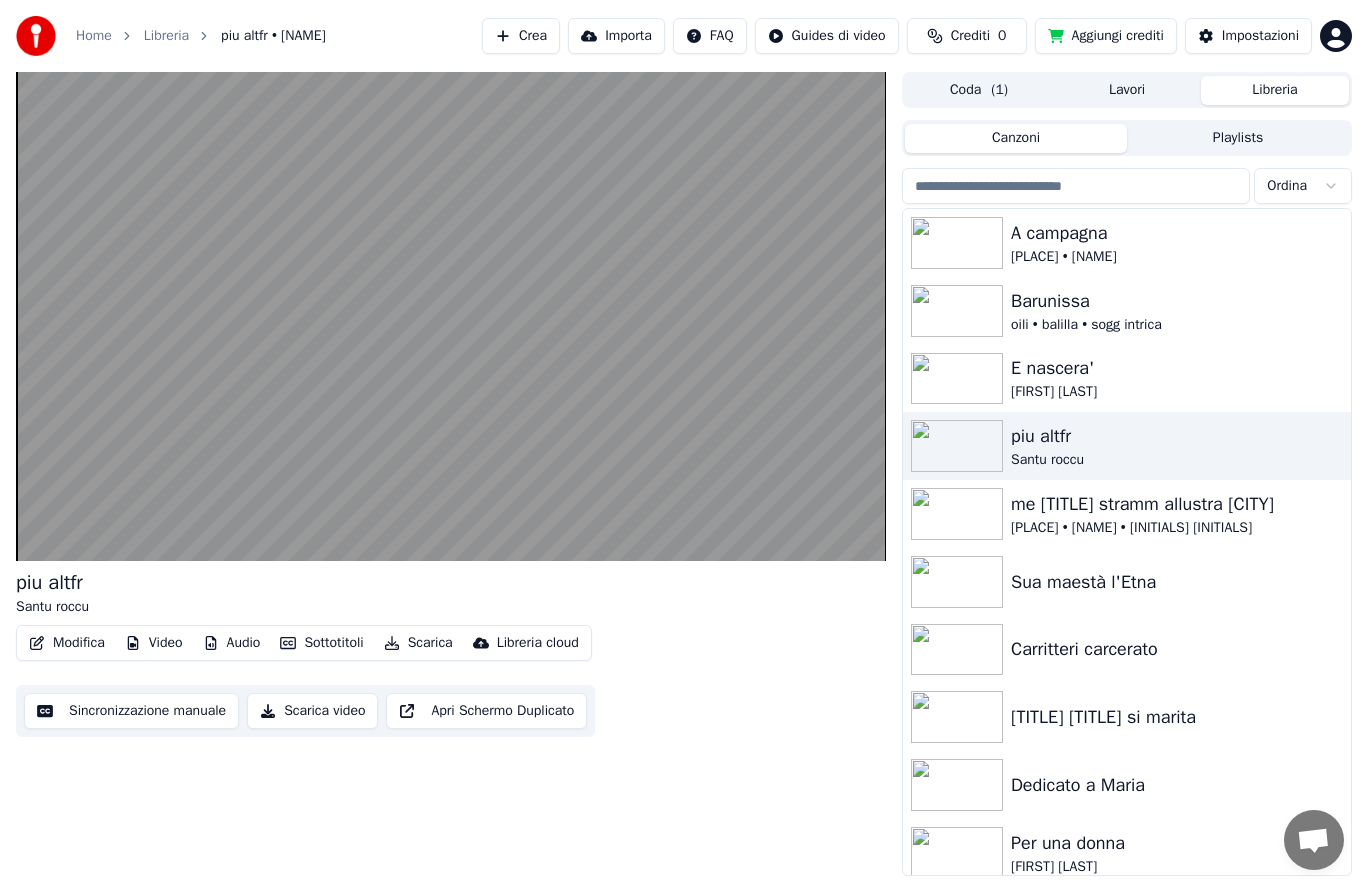 click at bounding box center (451, 316) 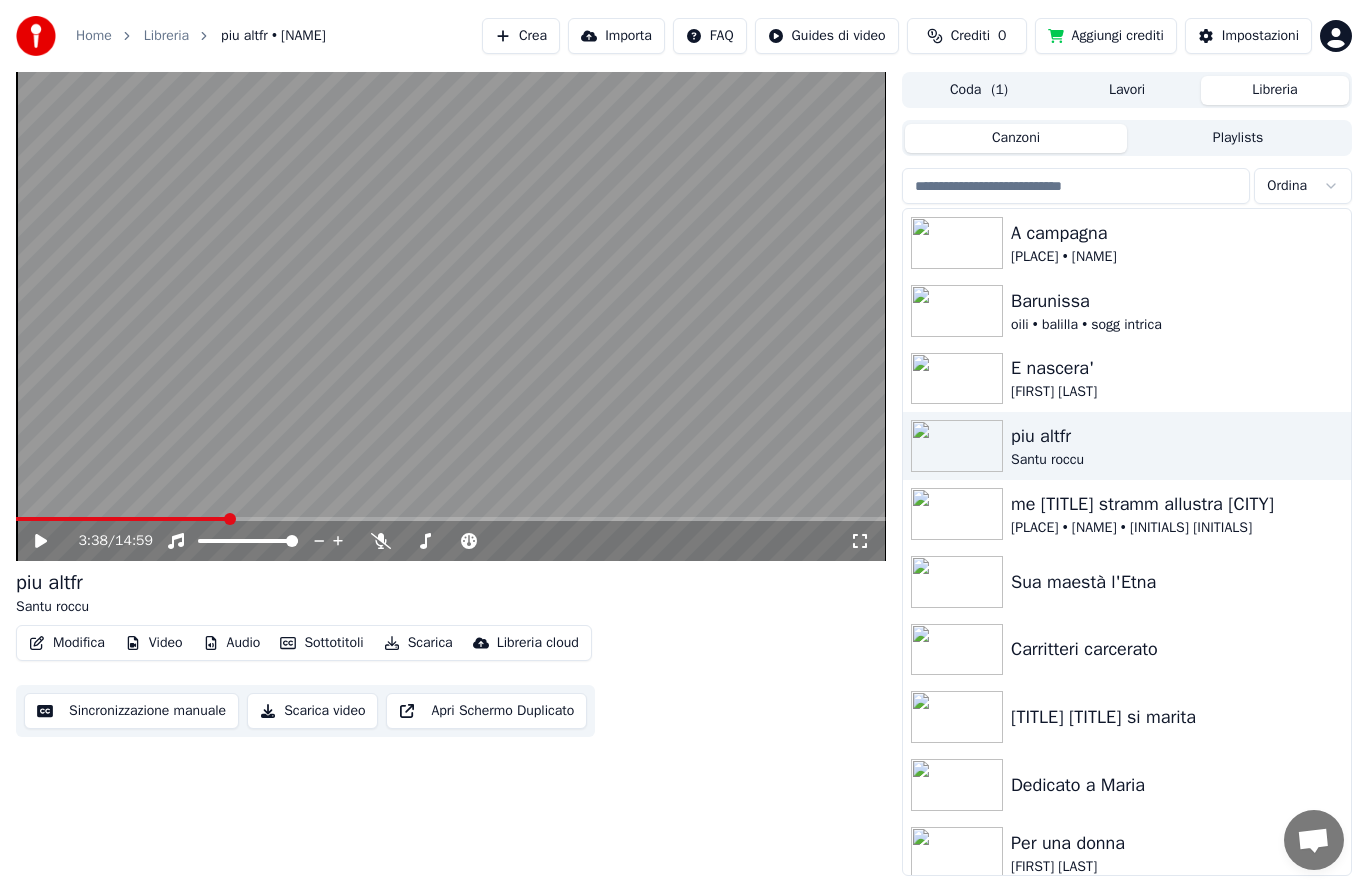 click 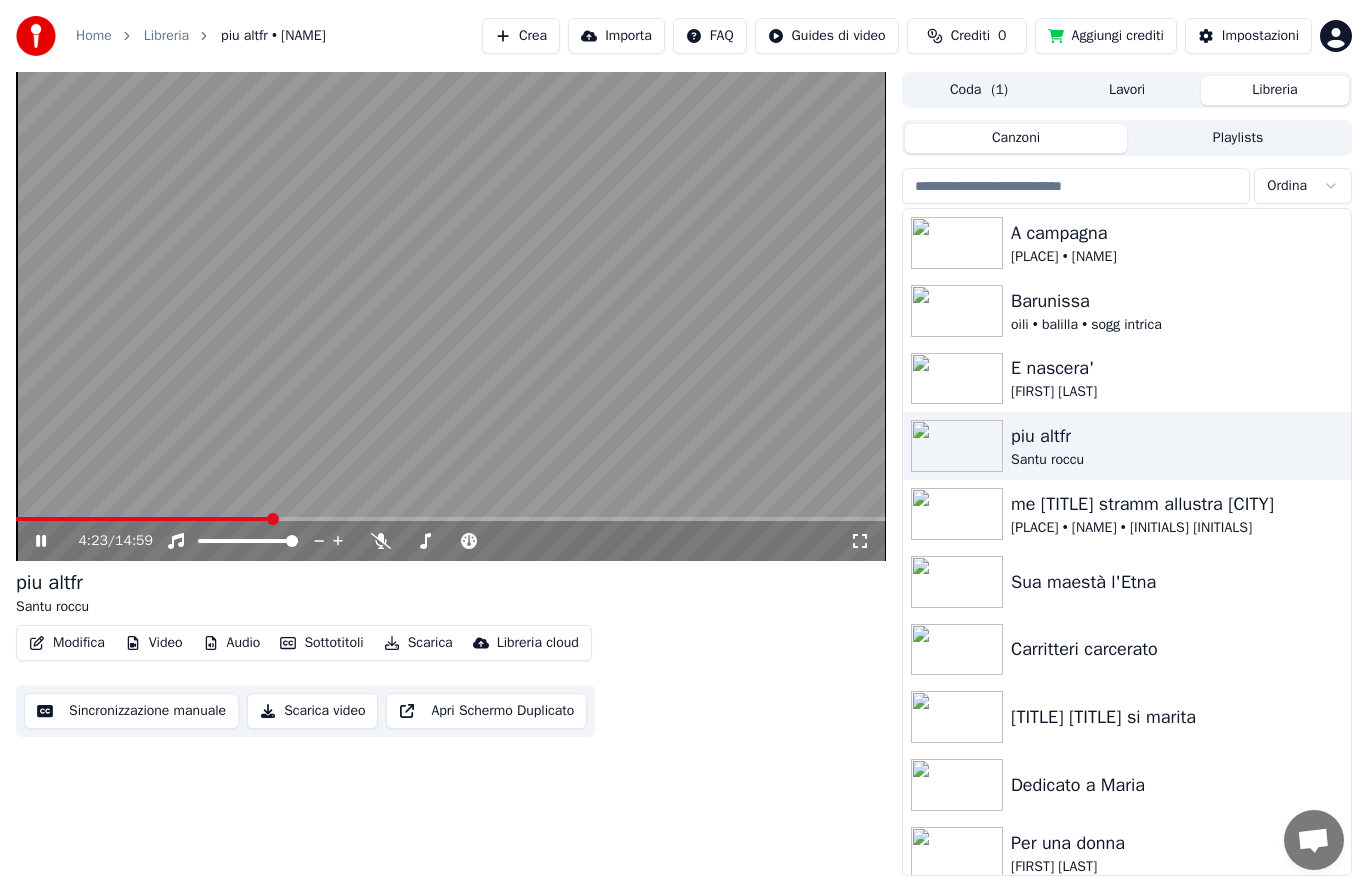 click on "4:23  /  14:59" at bounding box center [451, 541] 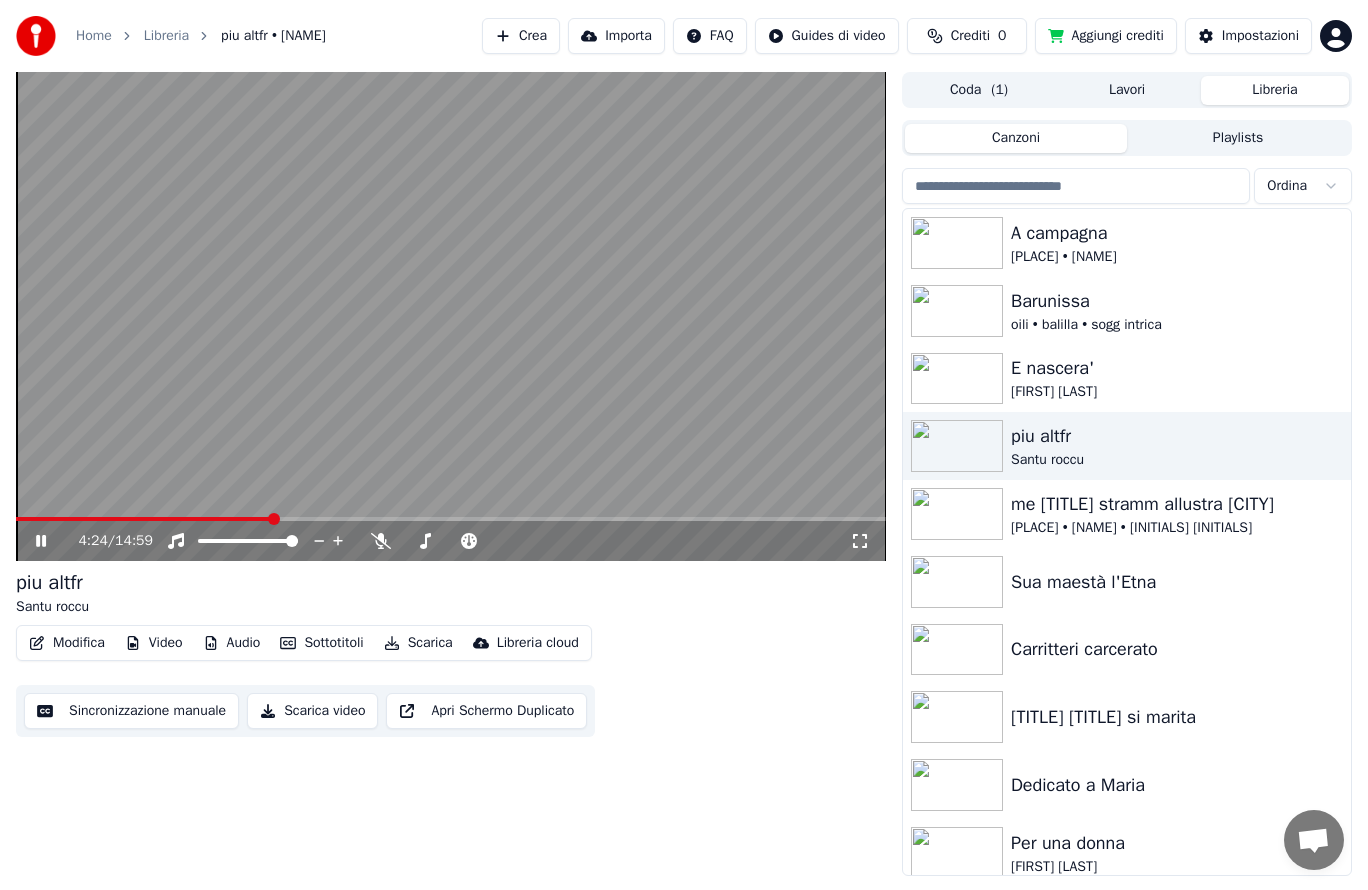 click at bounding box center [274, 519] 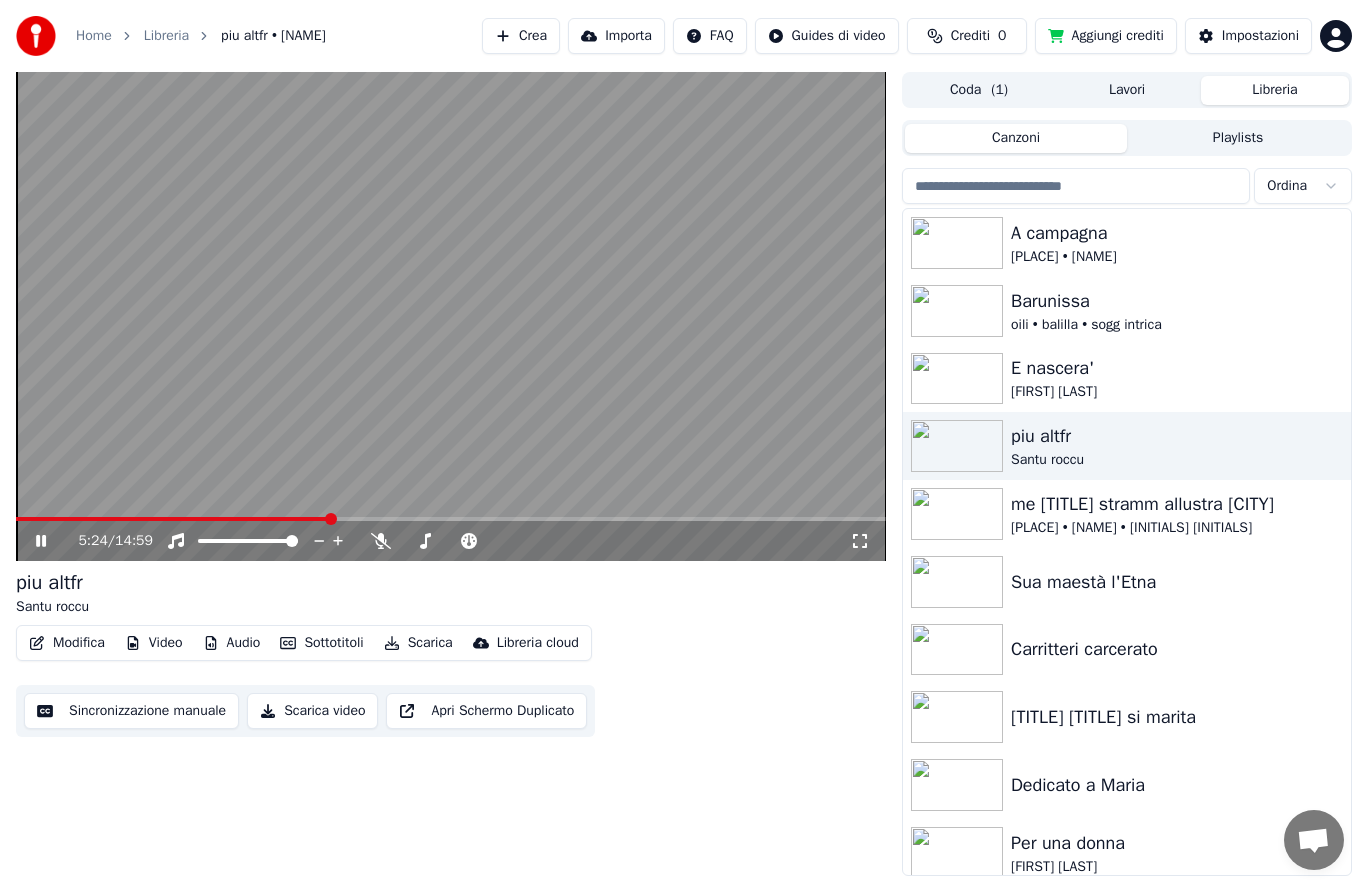 click at bounding box center (451, 316) 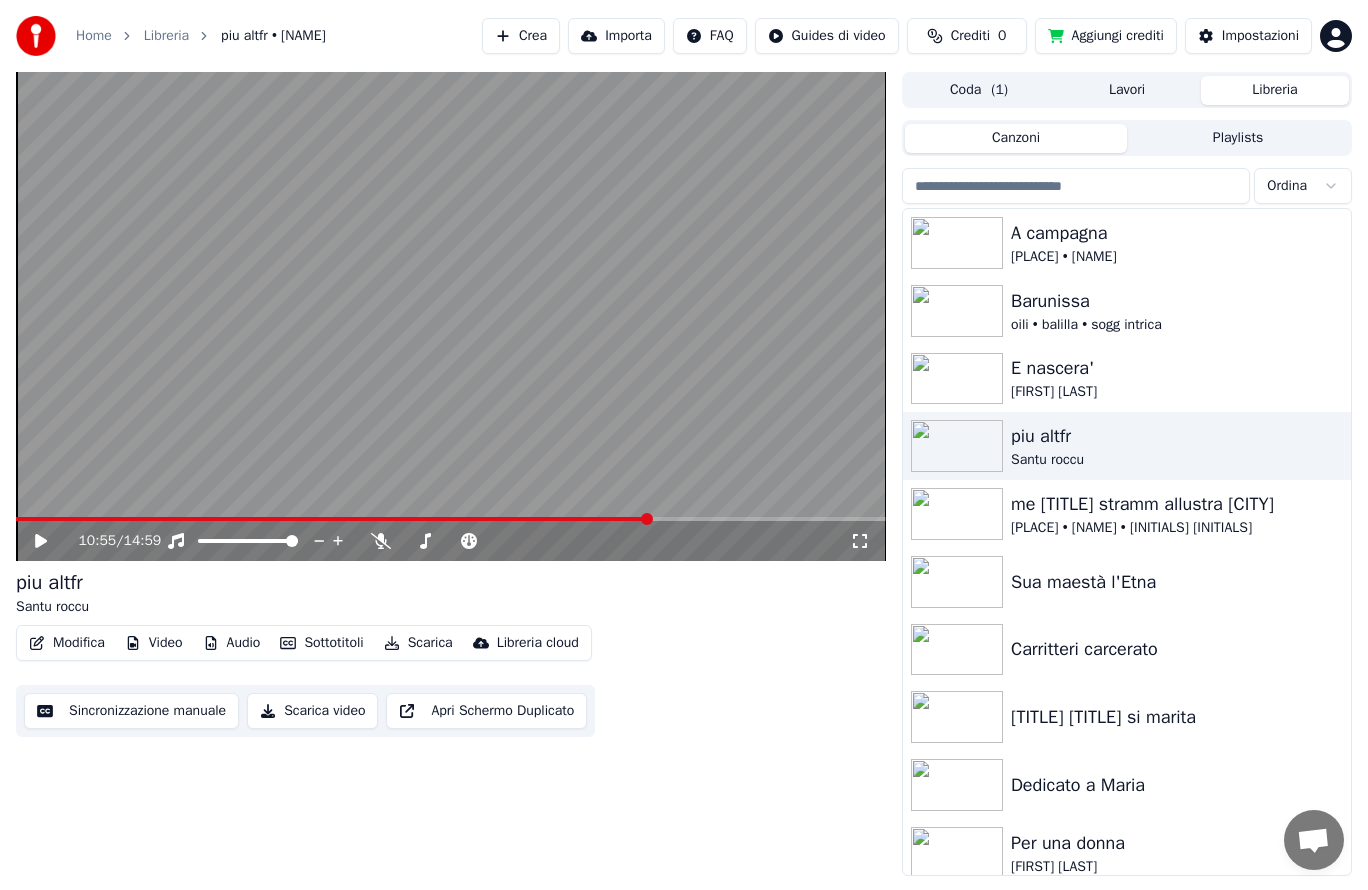 click on "[PLACE] • [NAME] • [INITIALS] [INITIALS]" at bounding box center (1177, 528) 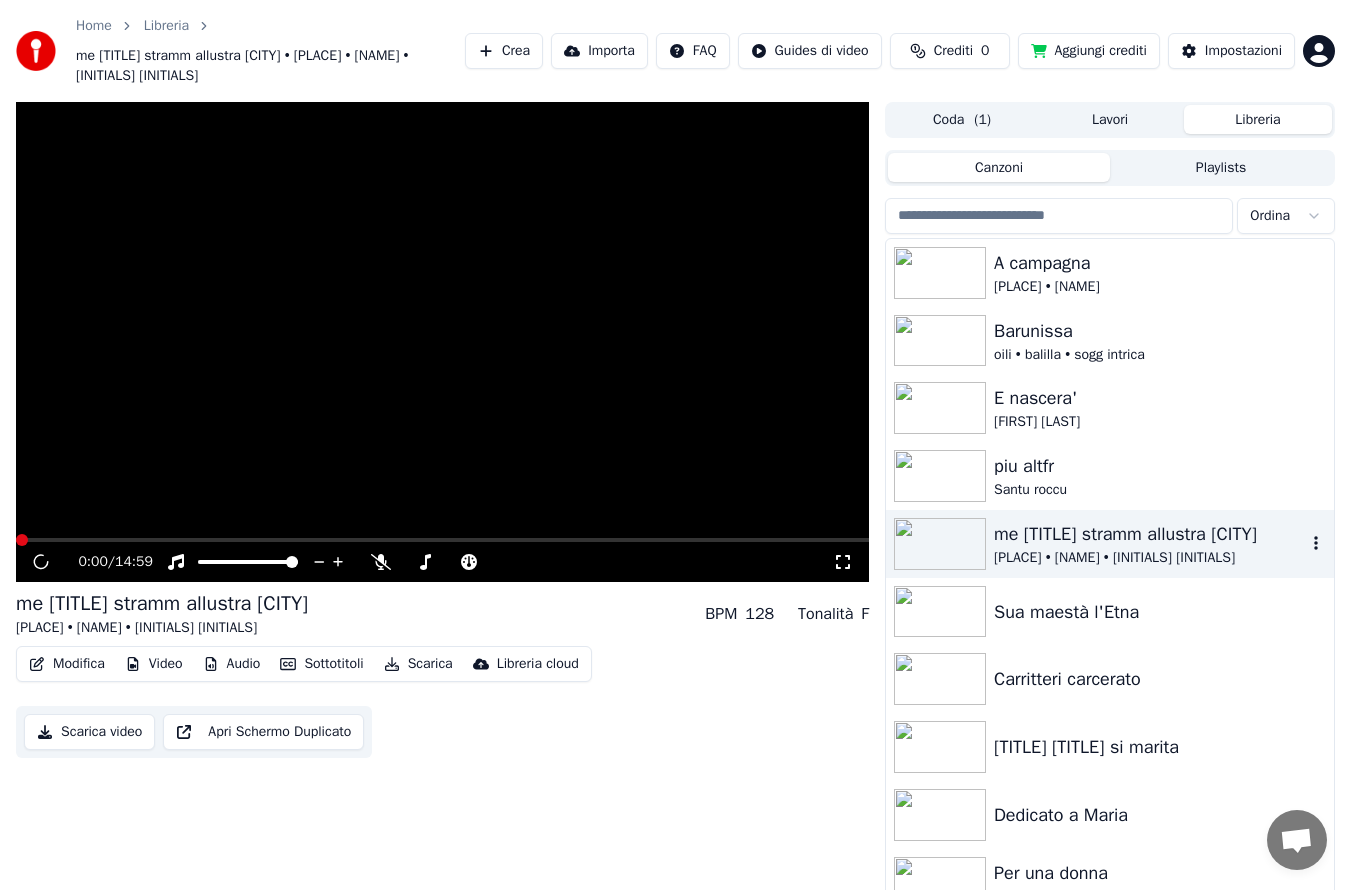 click on "me [TITLE] stramm allustra [CITY]" at bounding box center (1150, 534) 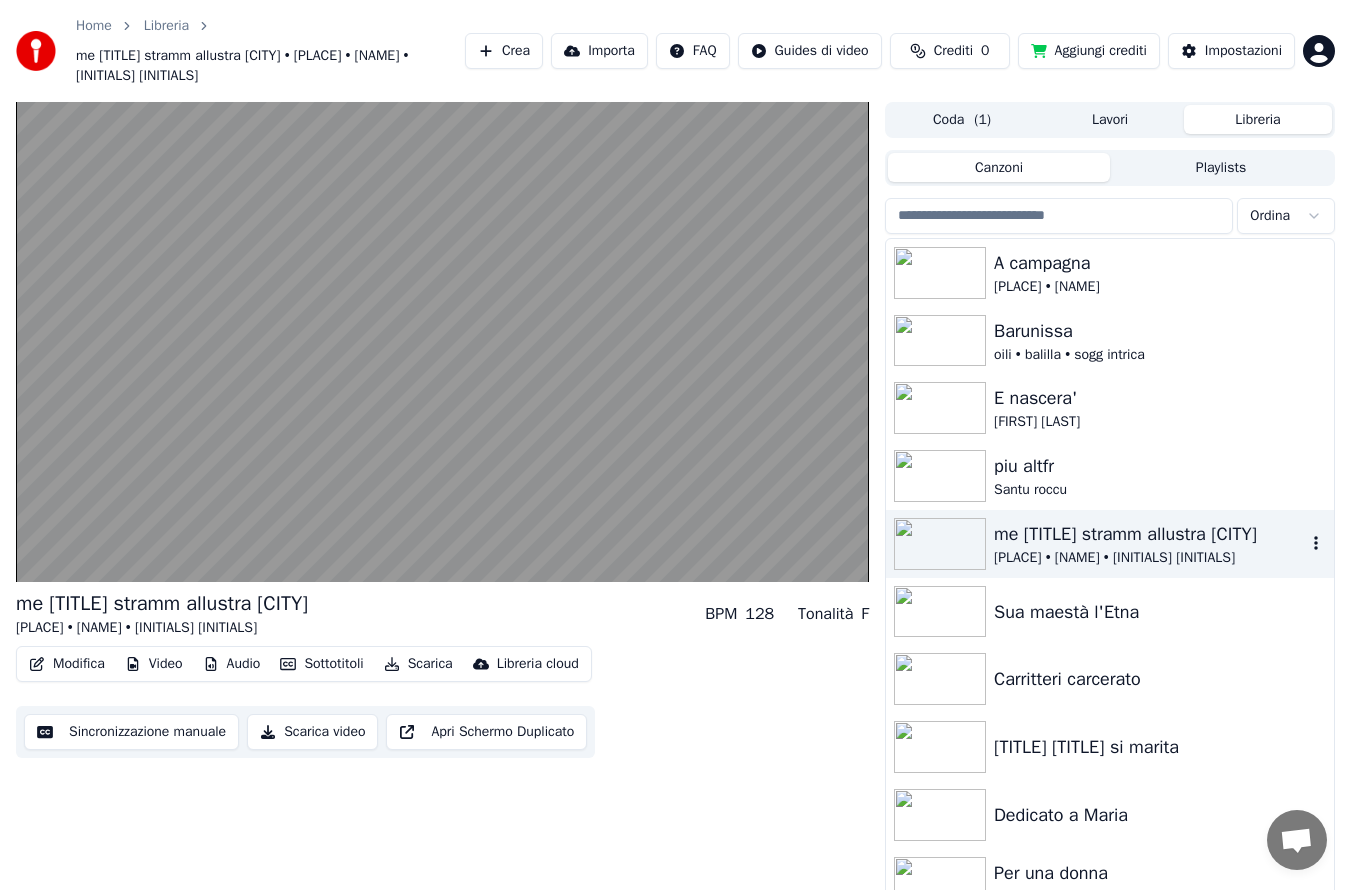 click at bounding box center (442, 342) 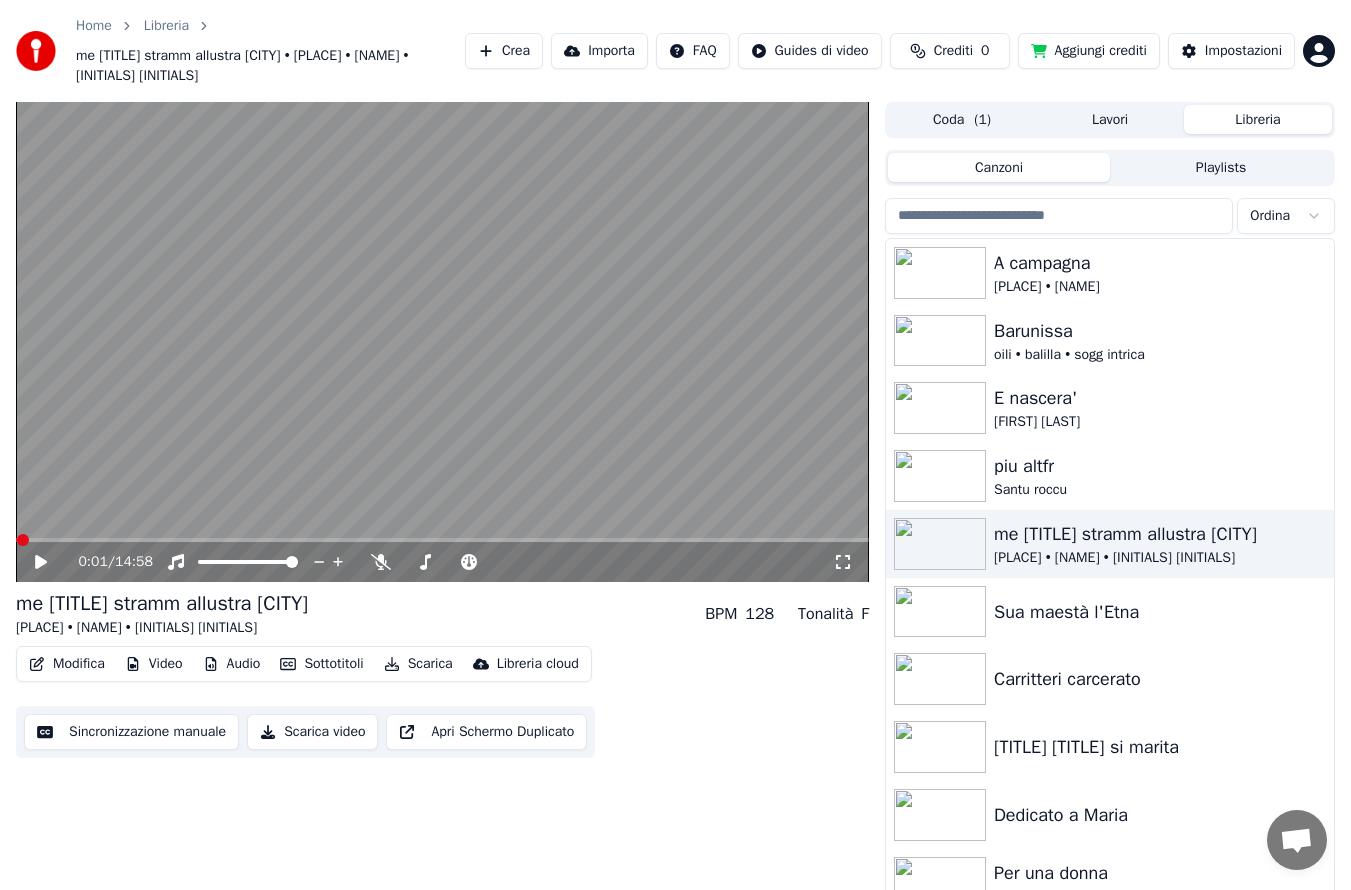 click 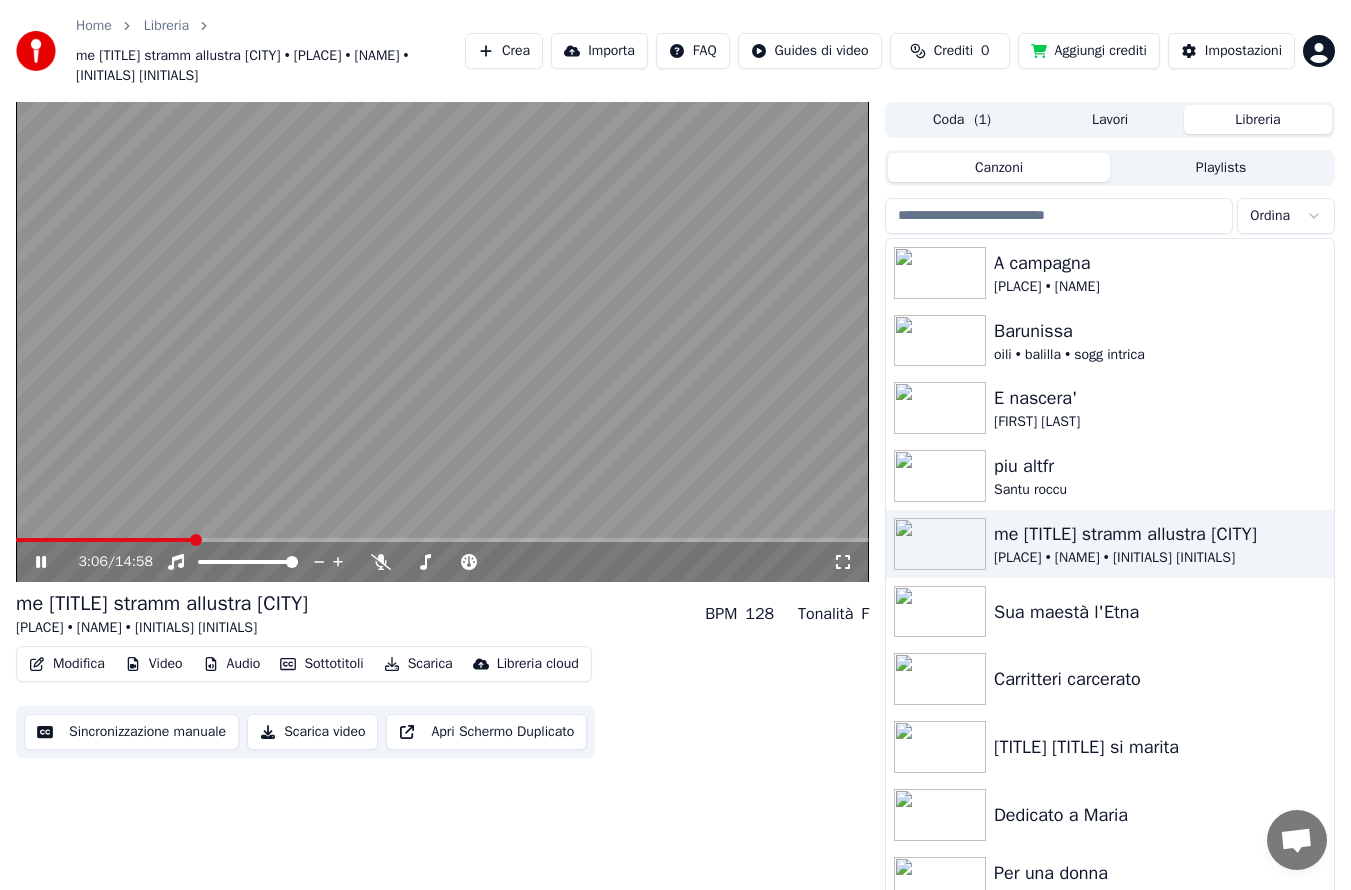click on "[TIME]  /  [TIME]" at bounding box center (442, 562) 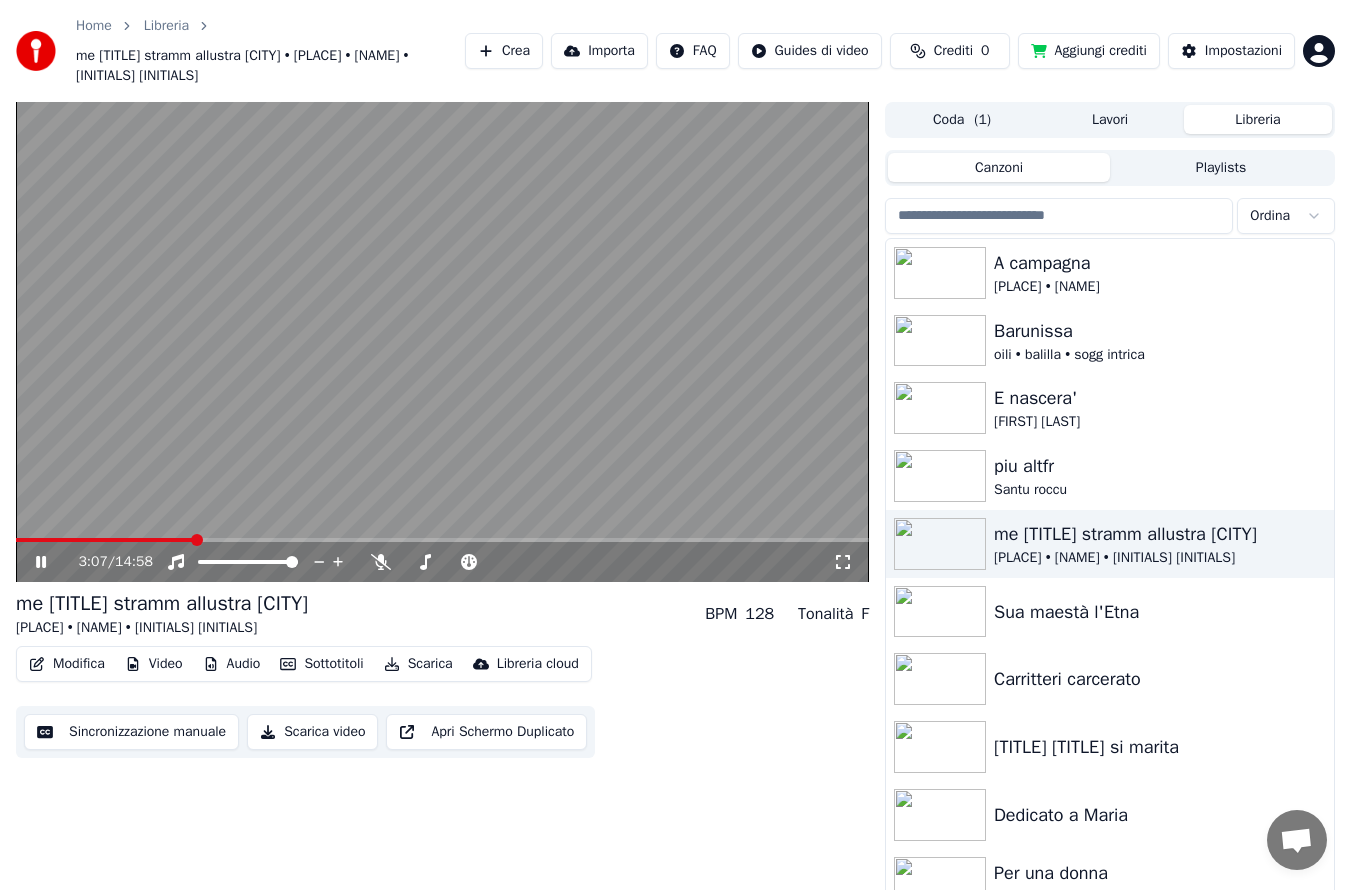 click 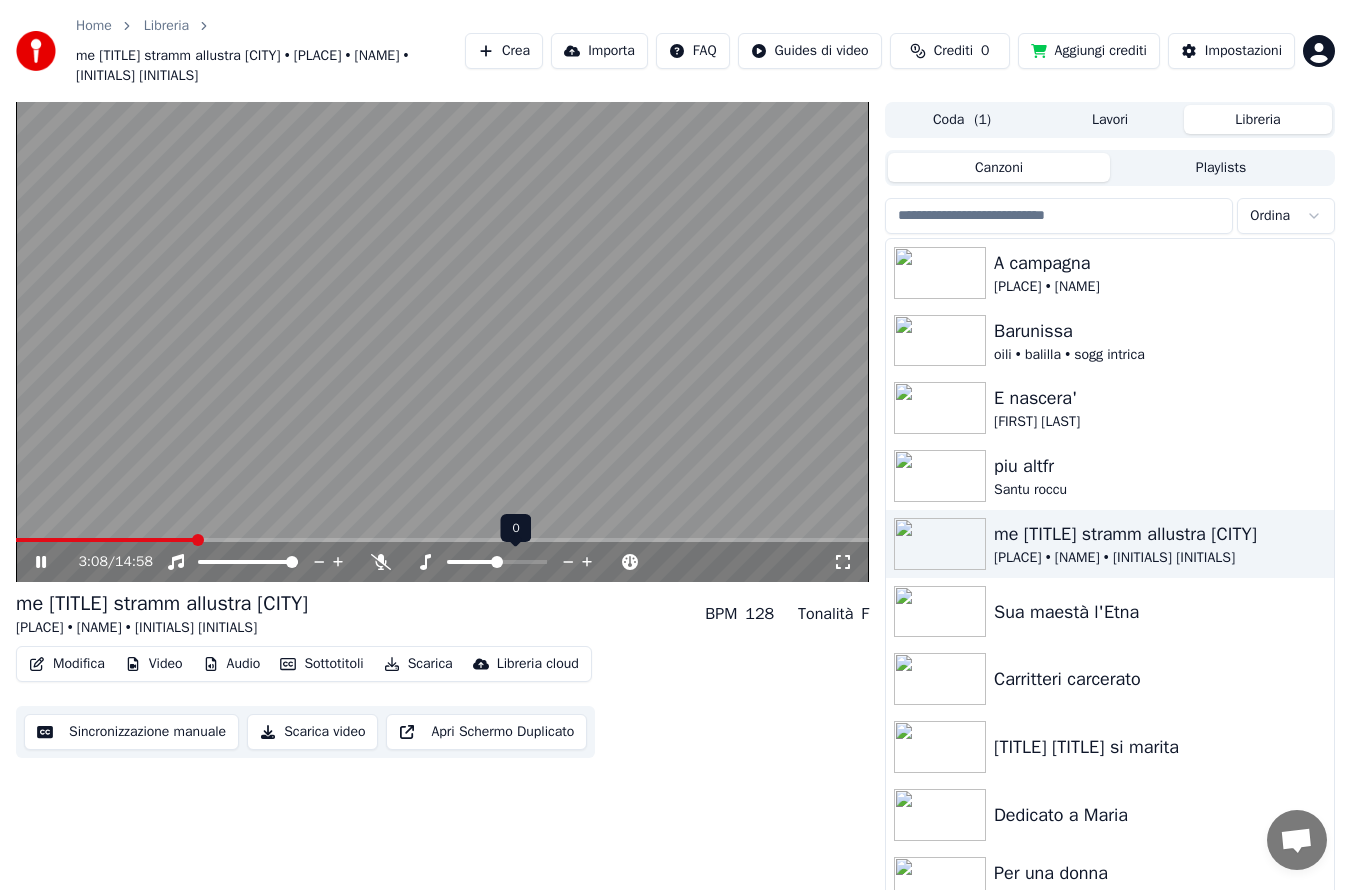 click on "[TIME]  /  [TIME]" at bounding box center (442, 562) 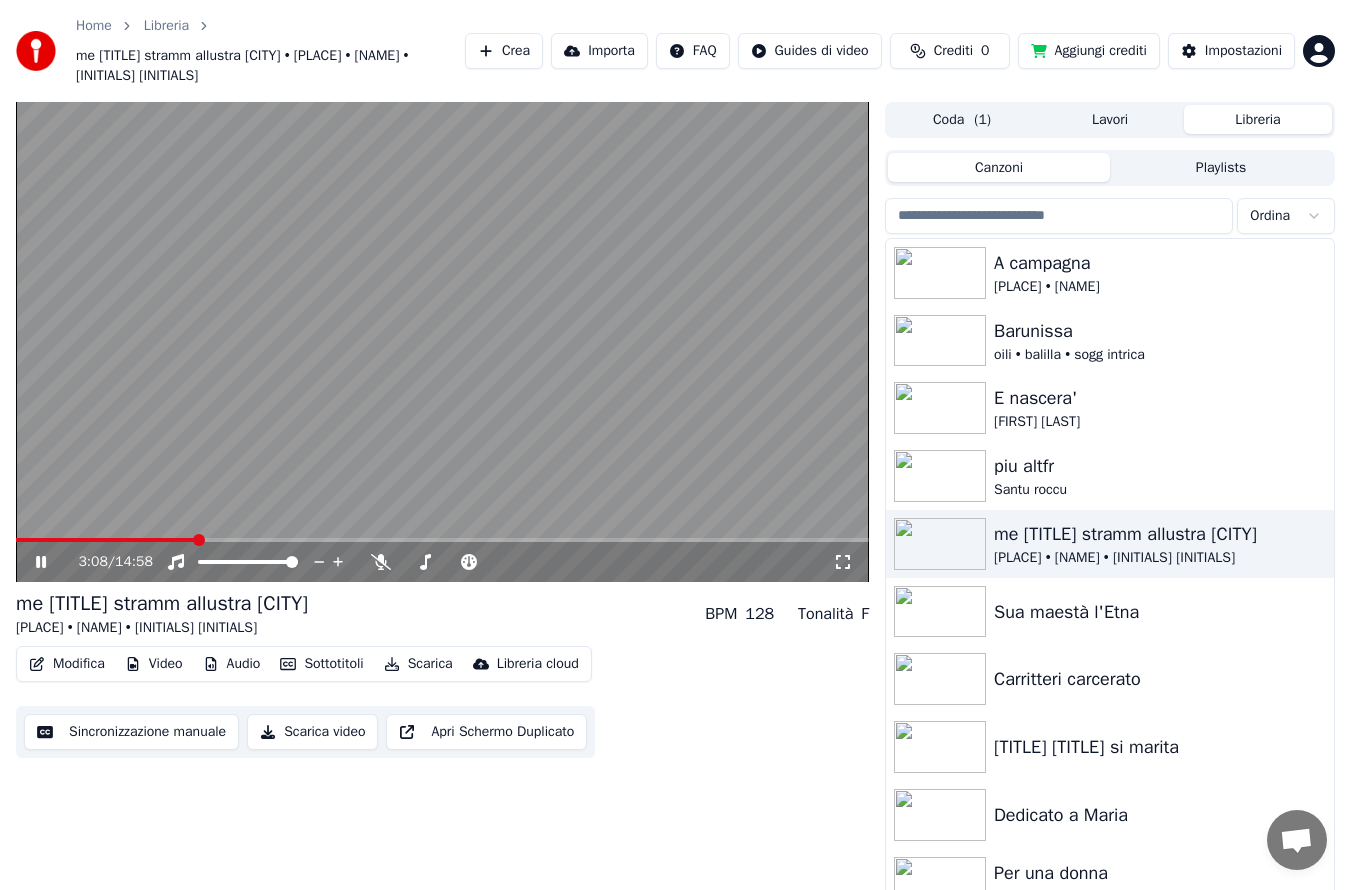 click on "[TIME]  /  [TIME]" at bounding box center [455, 562] 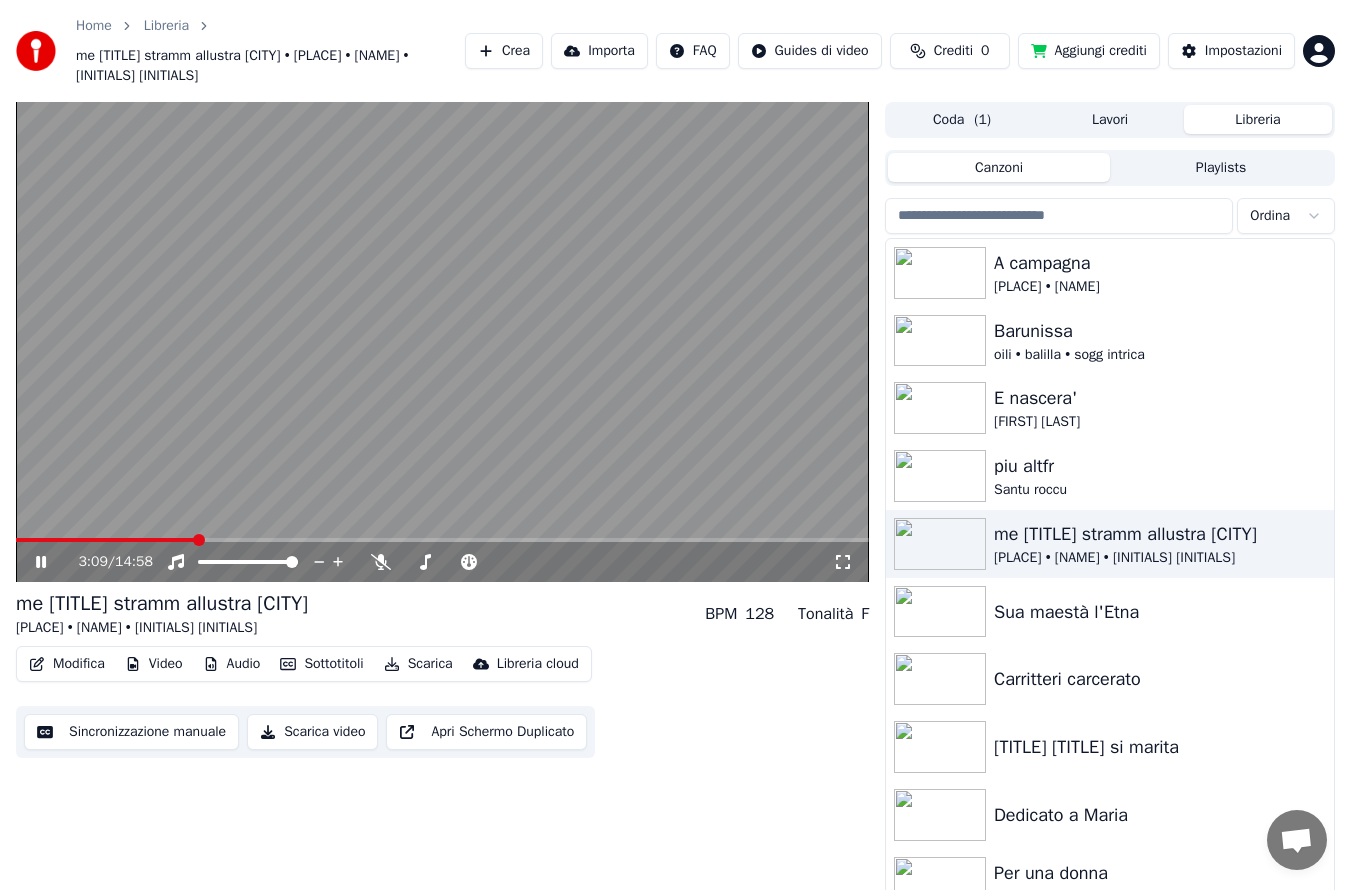 click 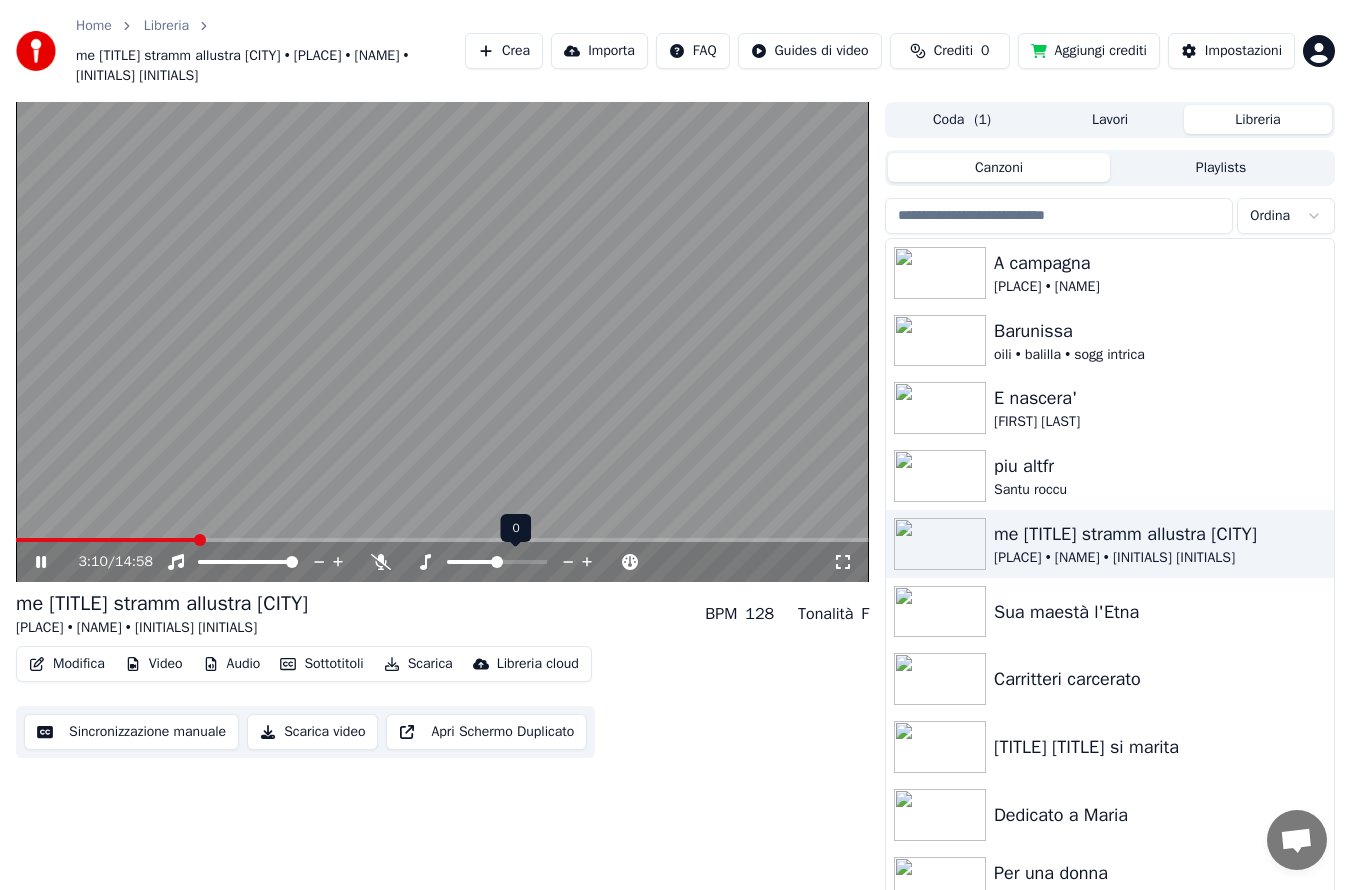 scroll, scrollTop: 0, scrollLeft: 0, axis: both 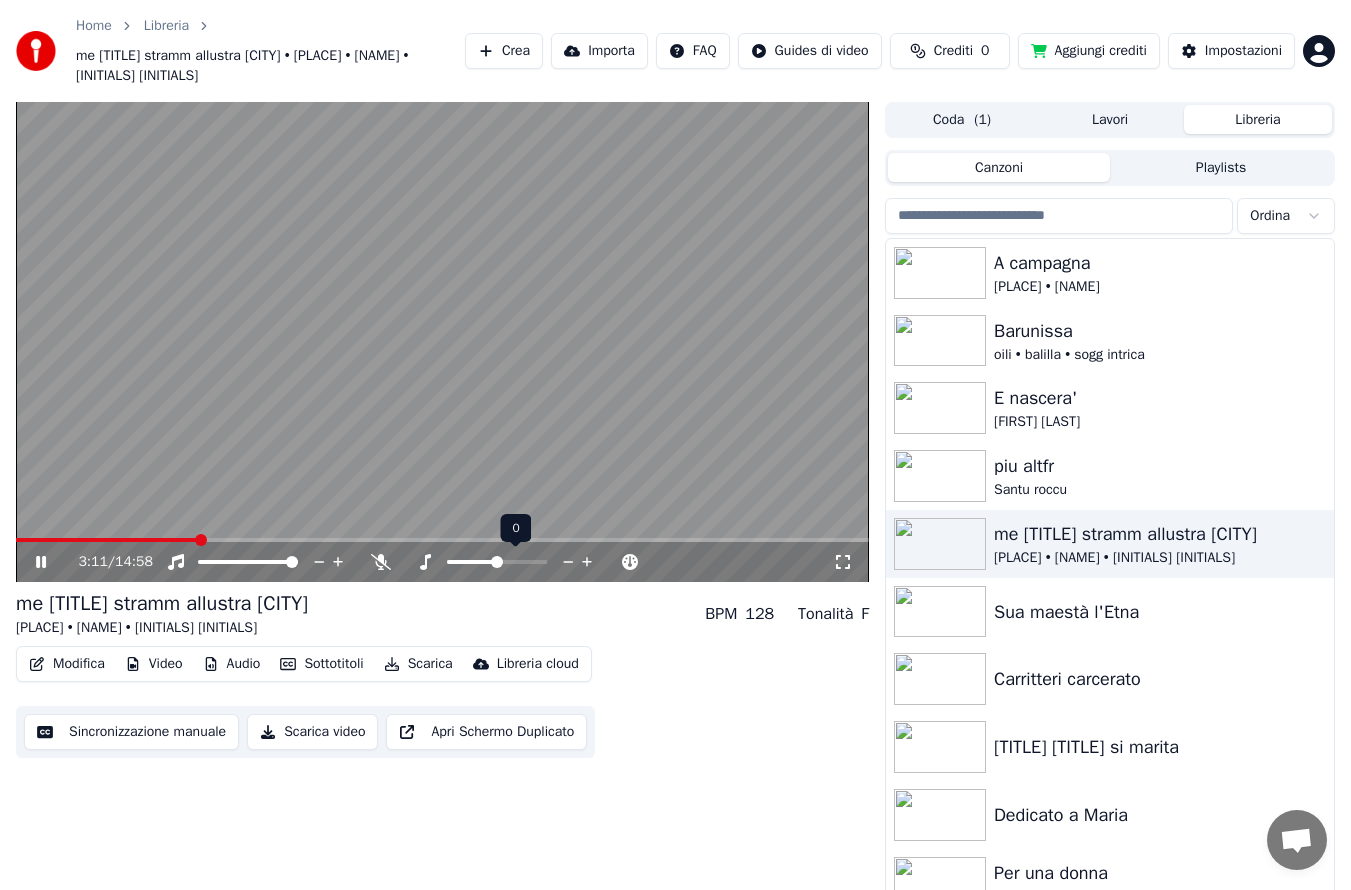 click 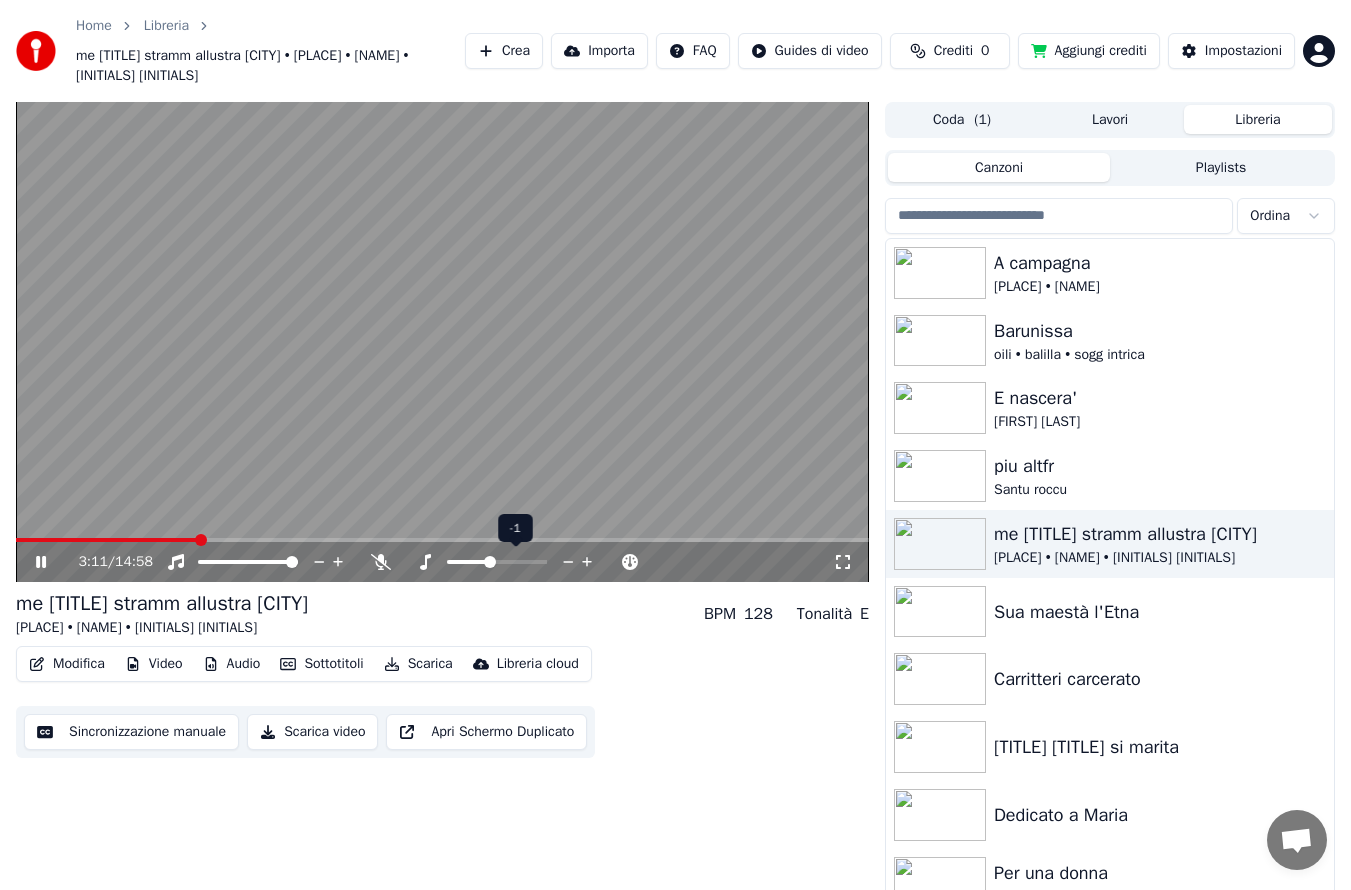 click 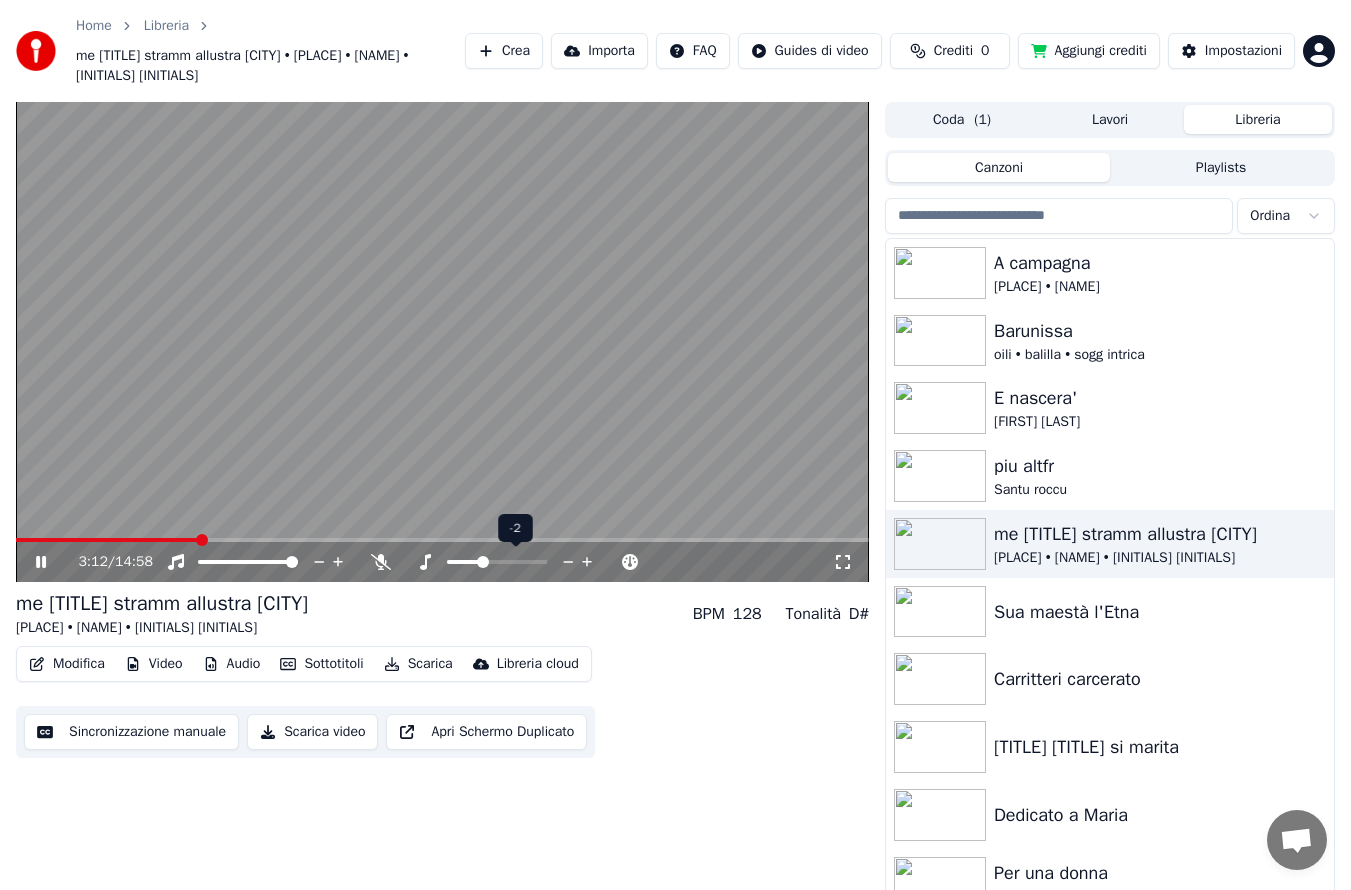 click 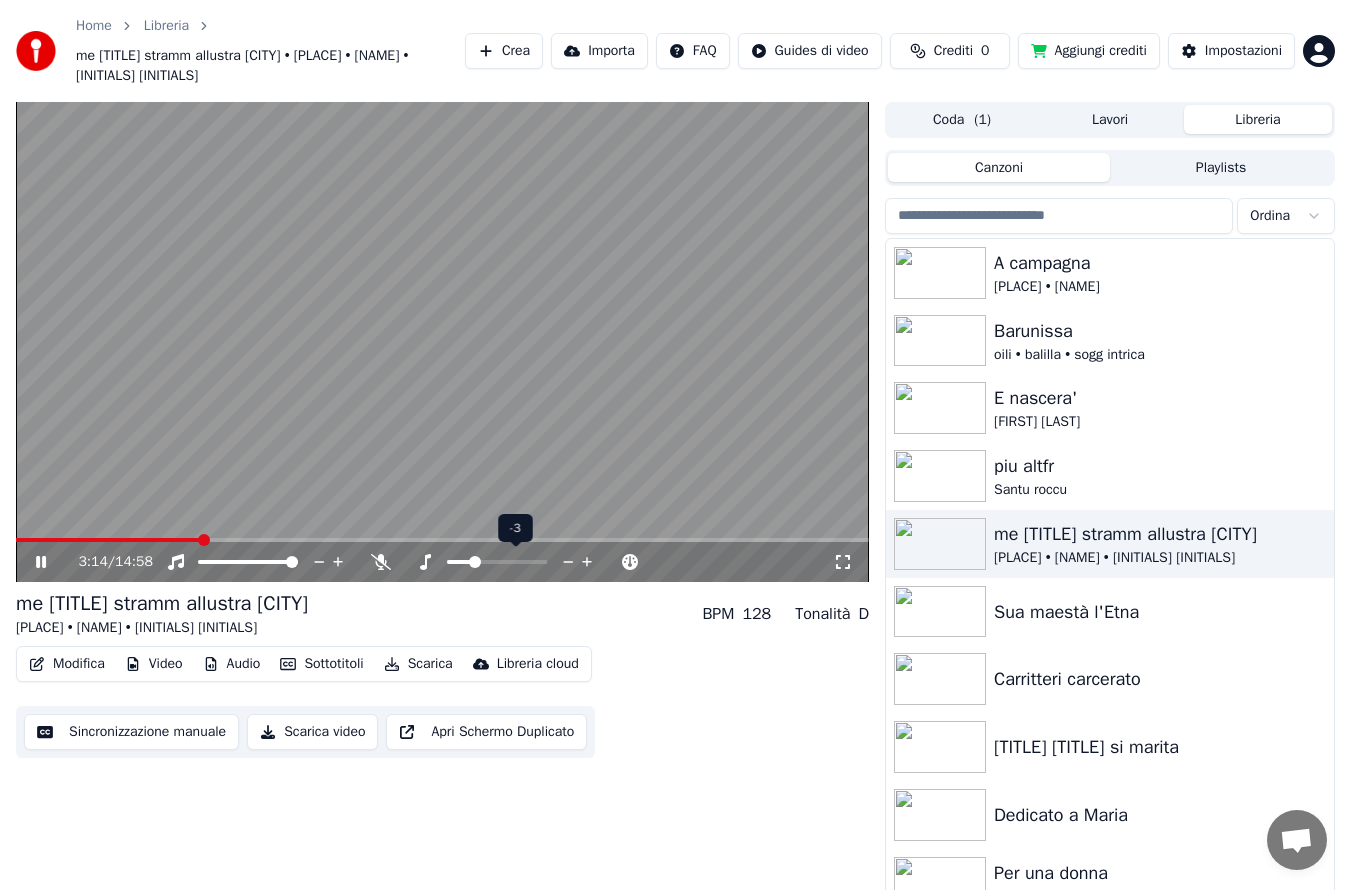 click on "3:14  /  14:58" at bounding box center [442, 562] 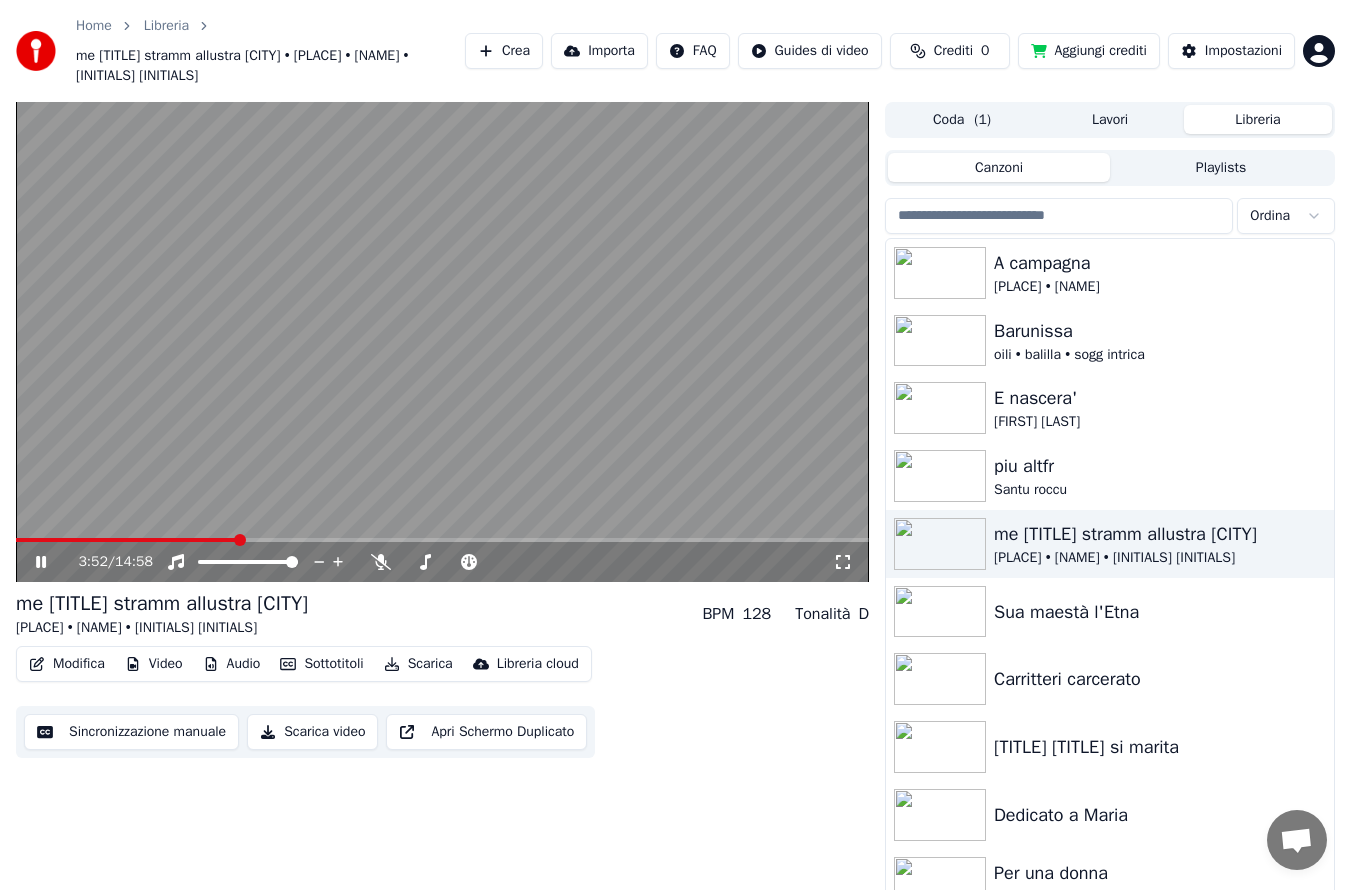 click at bounding box center (442, 342) 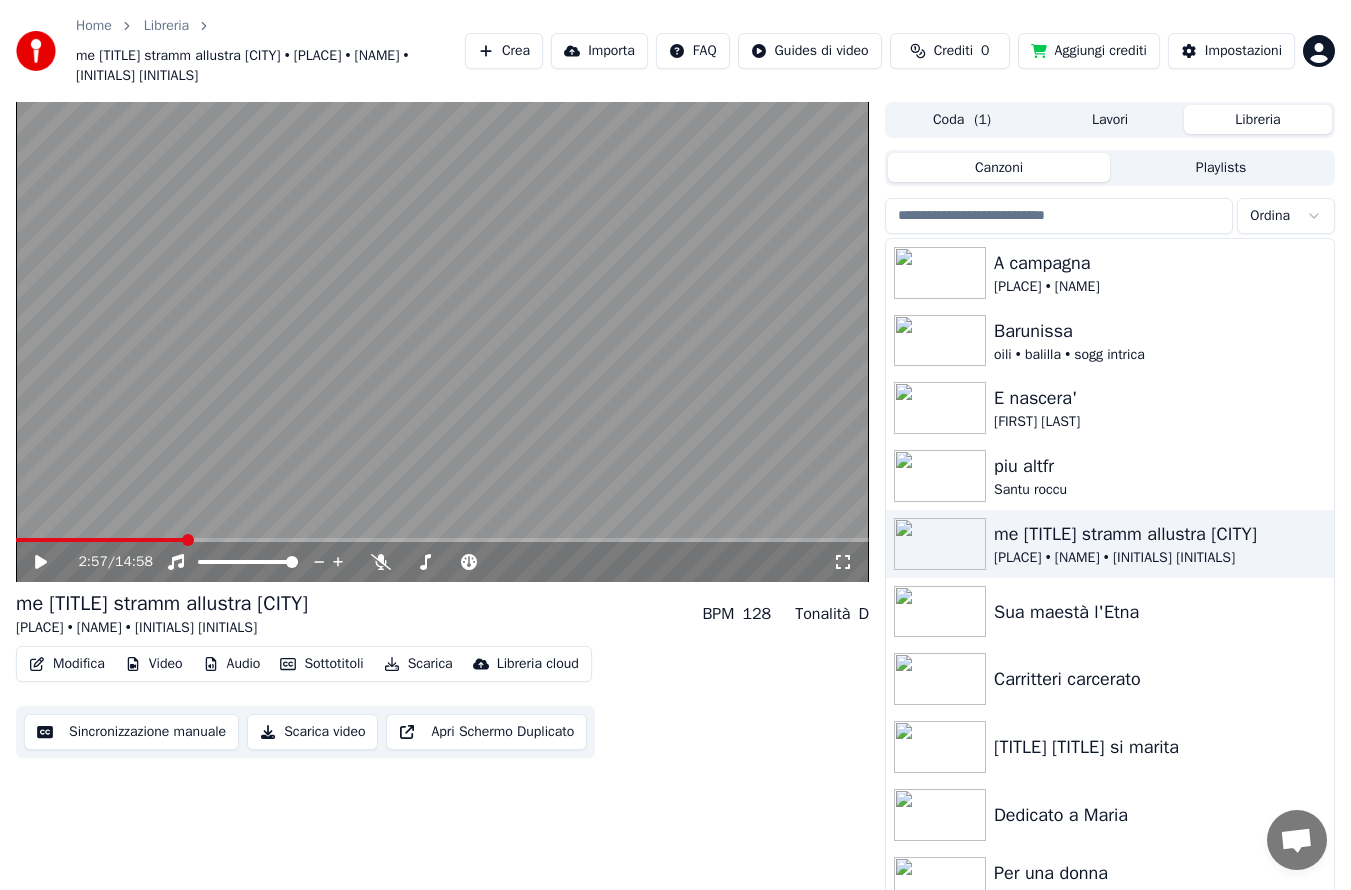 click on "[TIME]  /  [TIME]" at bounding box center (442, 562) 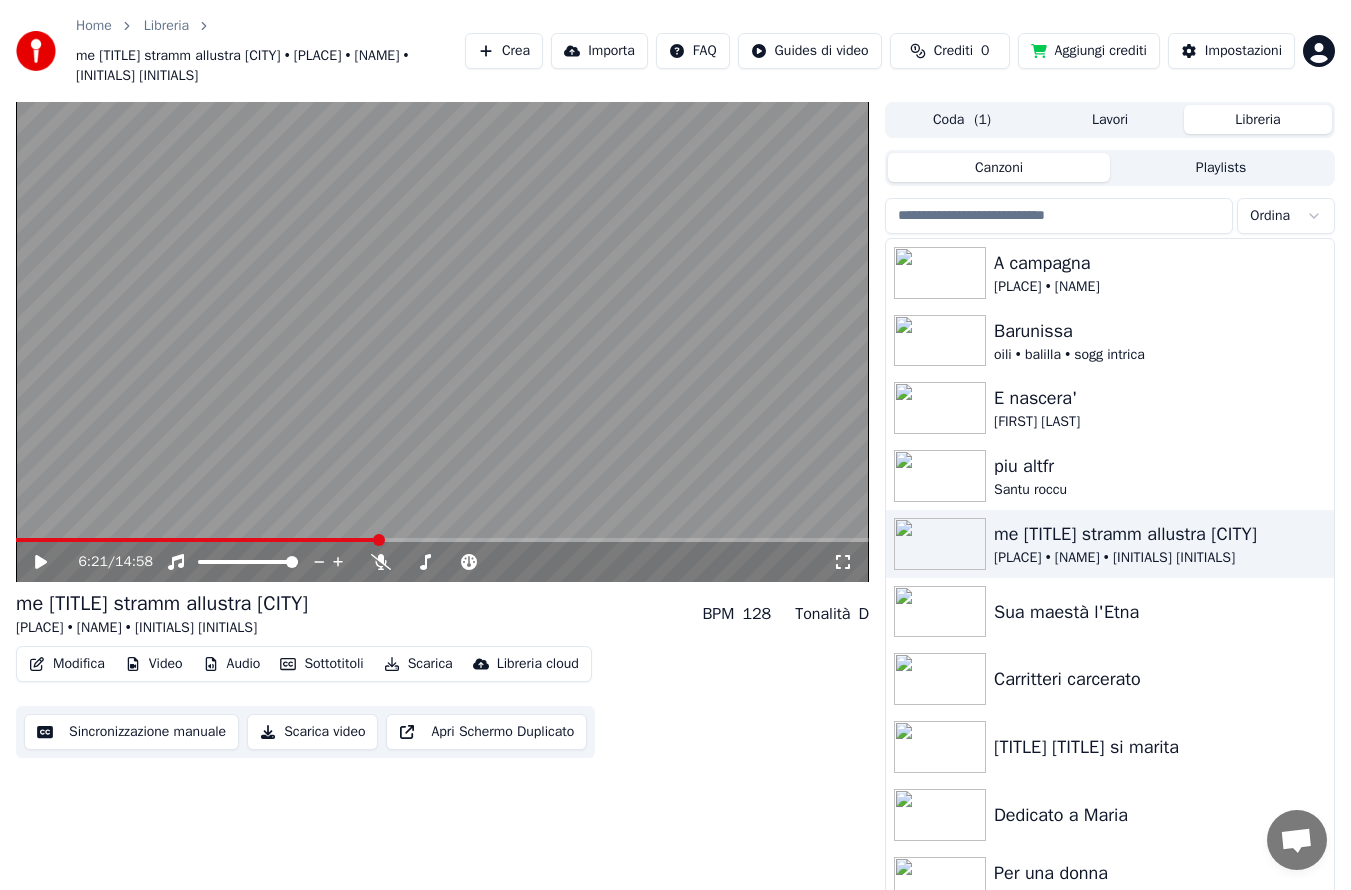 scroll, scrollTop: 15, scrollLeft: 0, axis: vertical 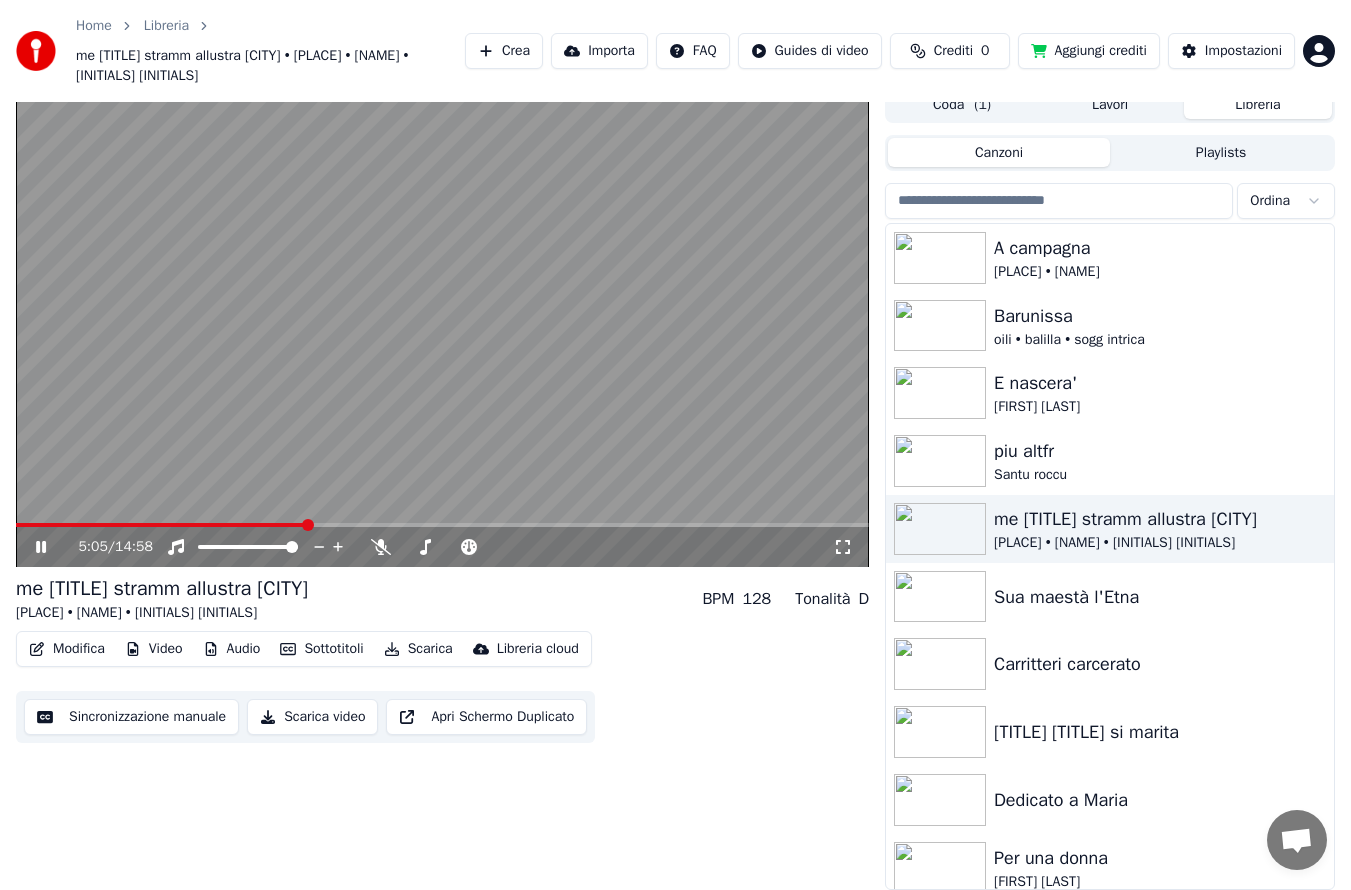 click 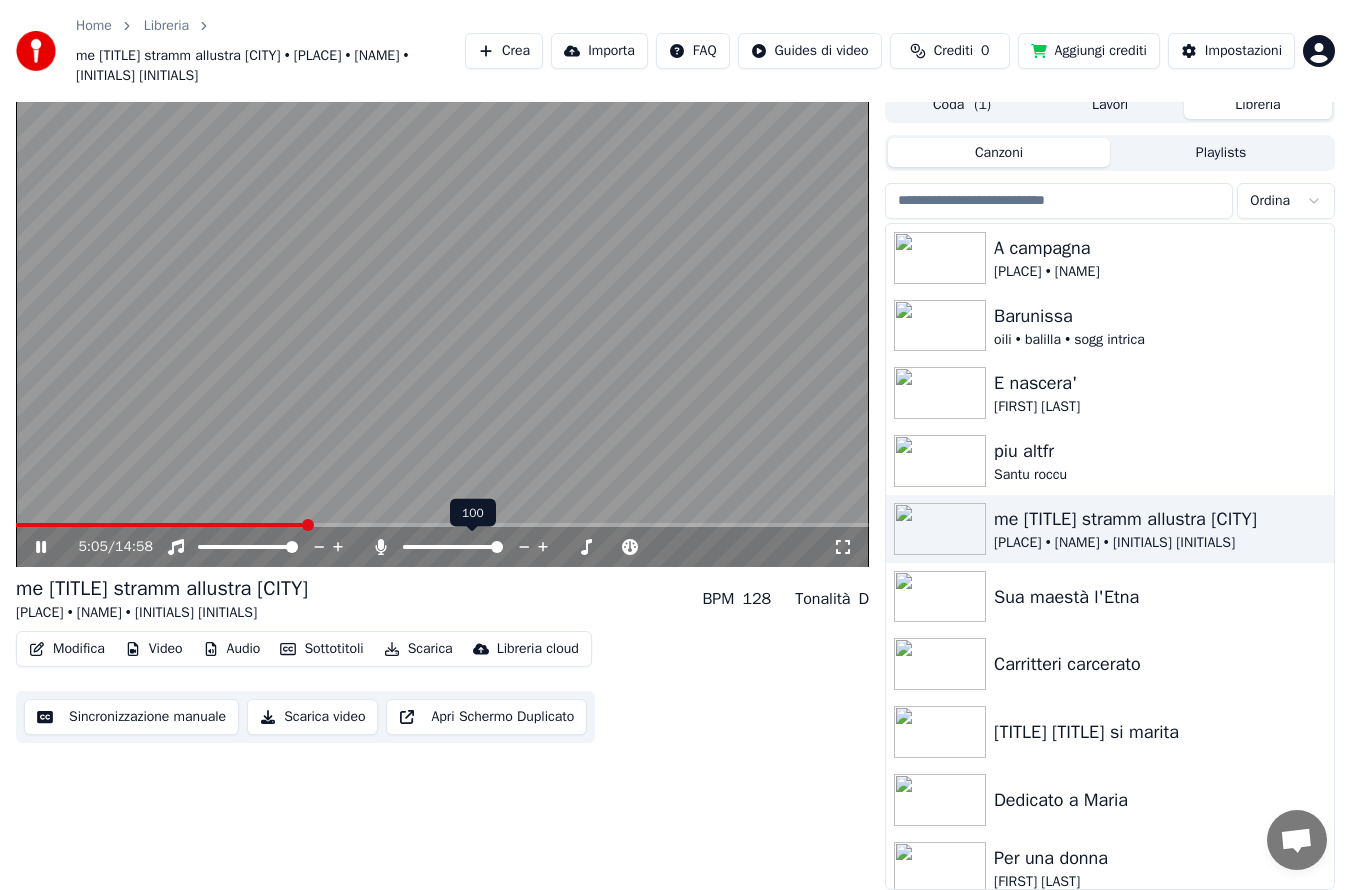 click 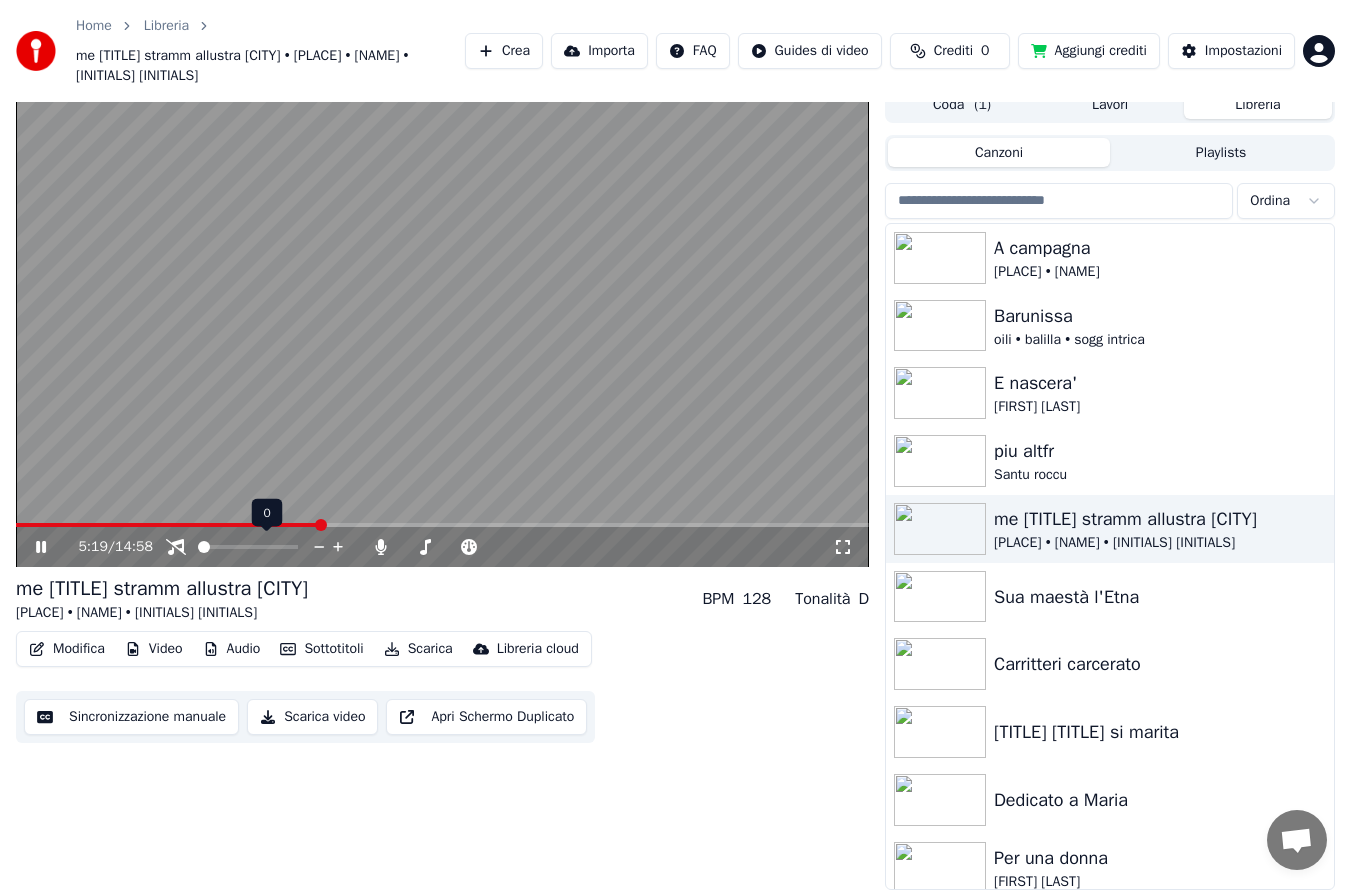 click 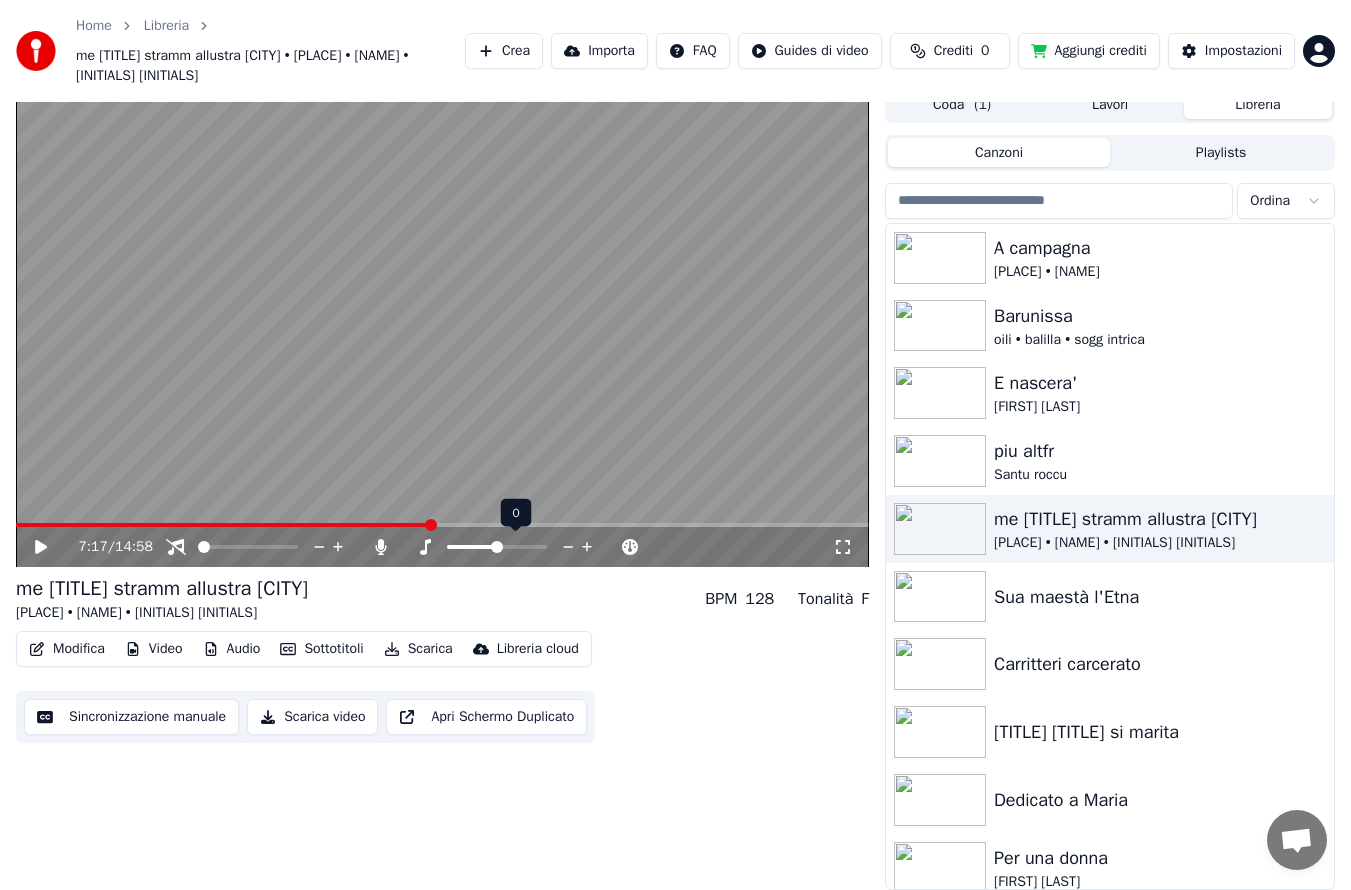 click at bounding box center [36, 51] 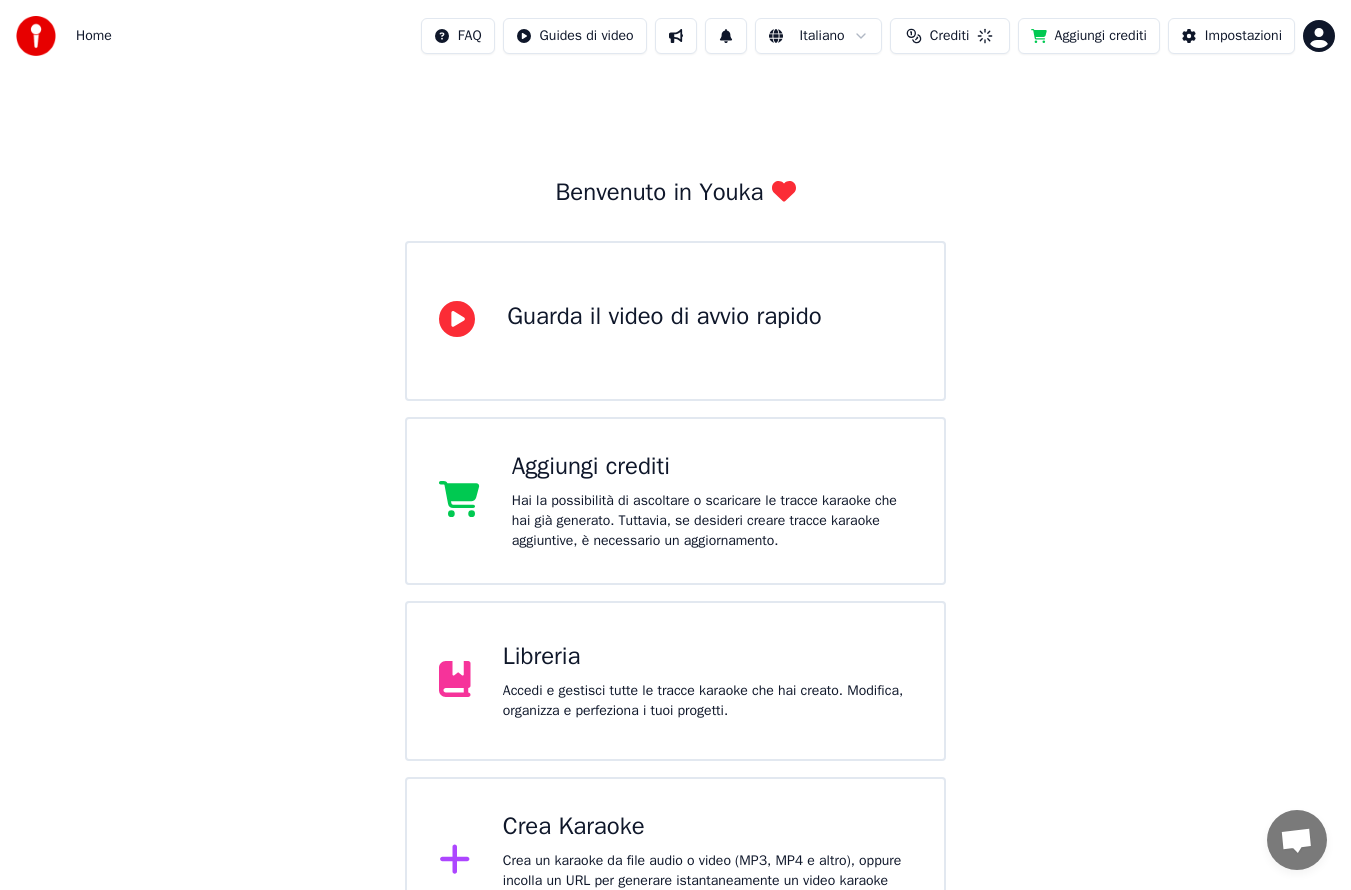 click at bounding box center (36, 36) 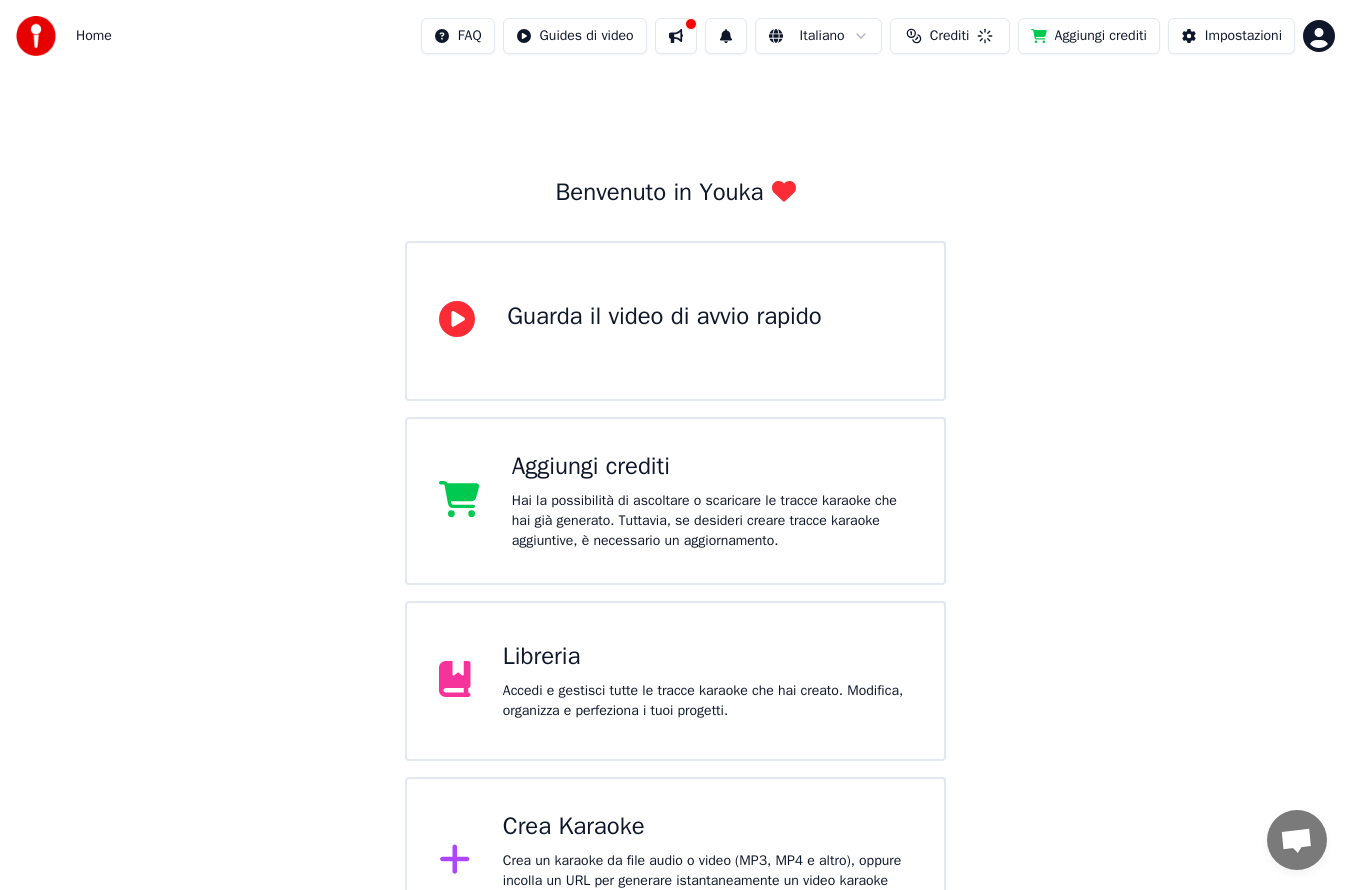 click at bounding box center (36, 36) 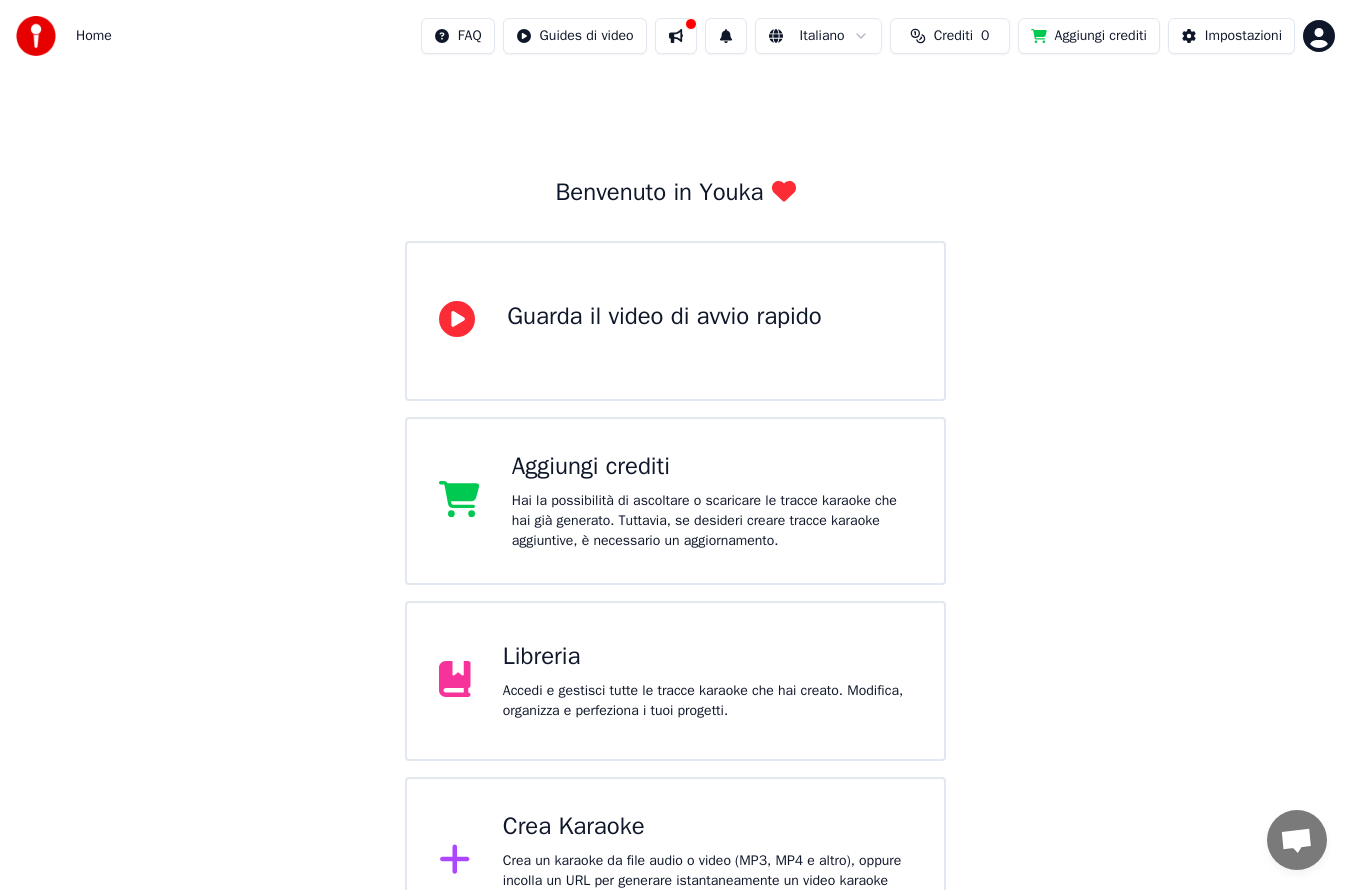 click at bounding box center [36, 36] 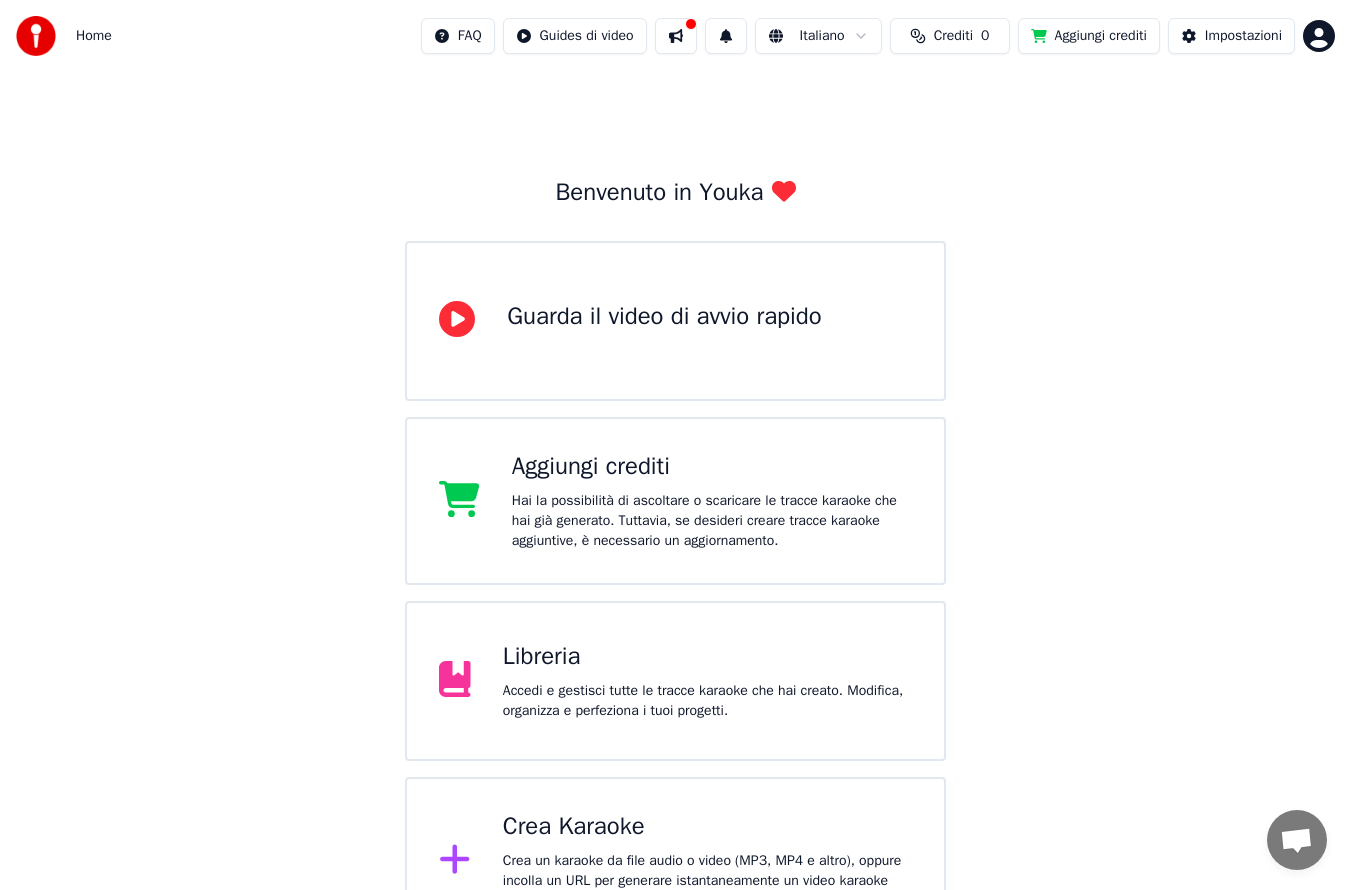 click at bounding box center [36, 36] 